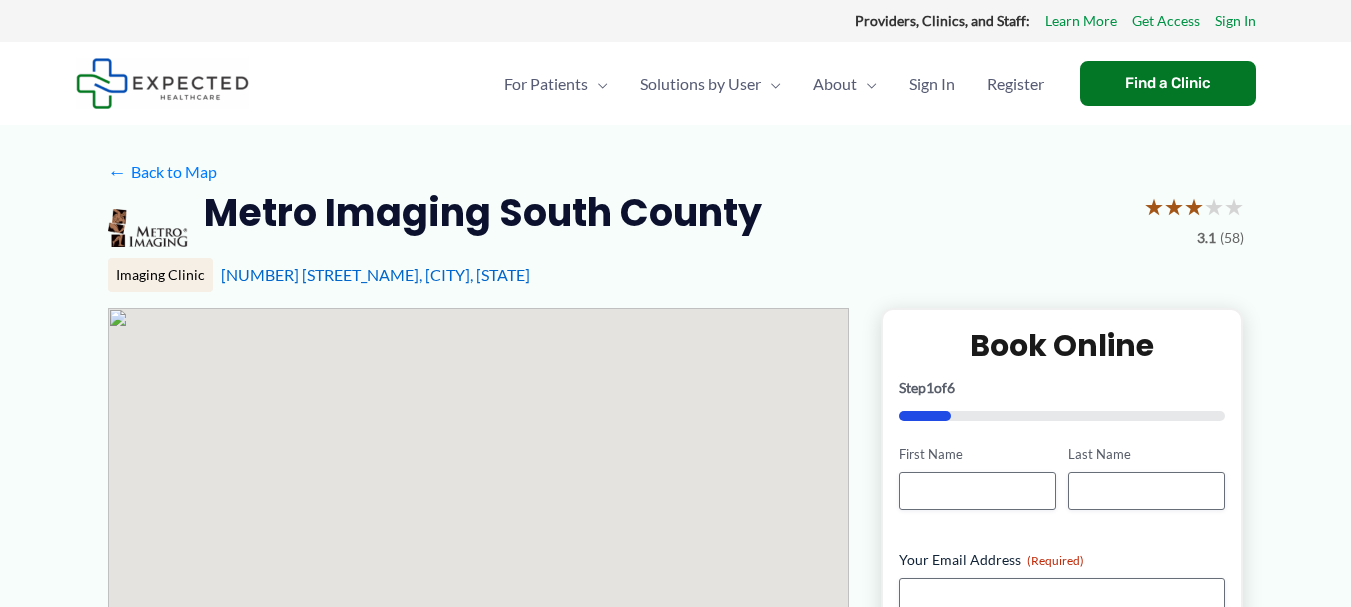 scroll, scrollTop: 0, scrollLeft: 0, axis: both 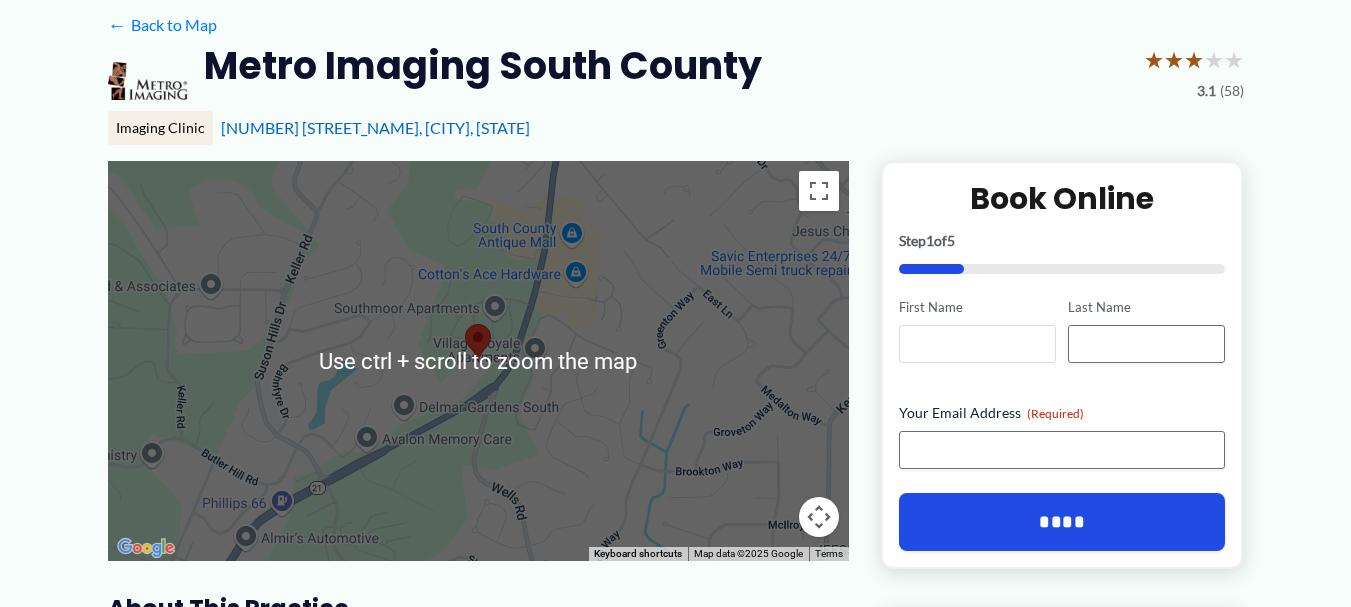 click on "First Name" at bounding box center (977, 344) 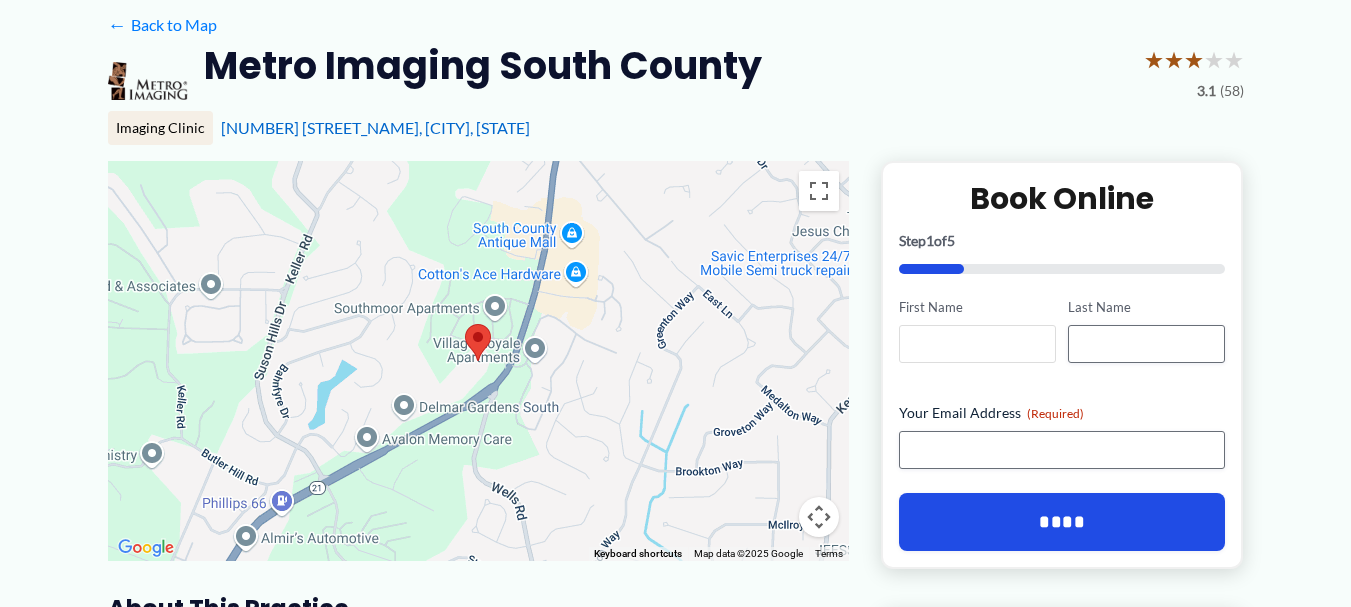 type on "*********" 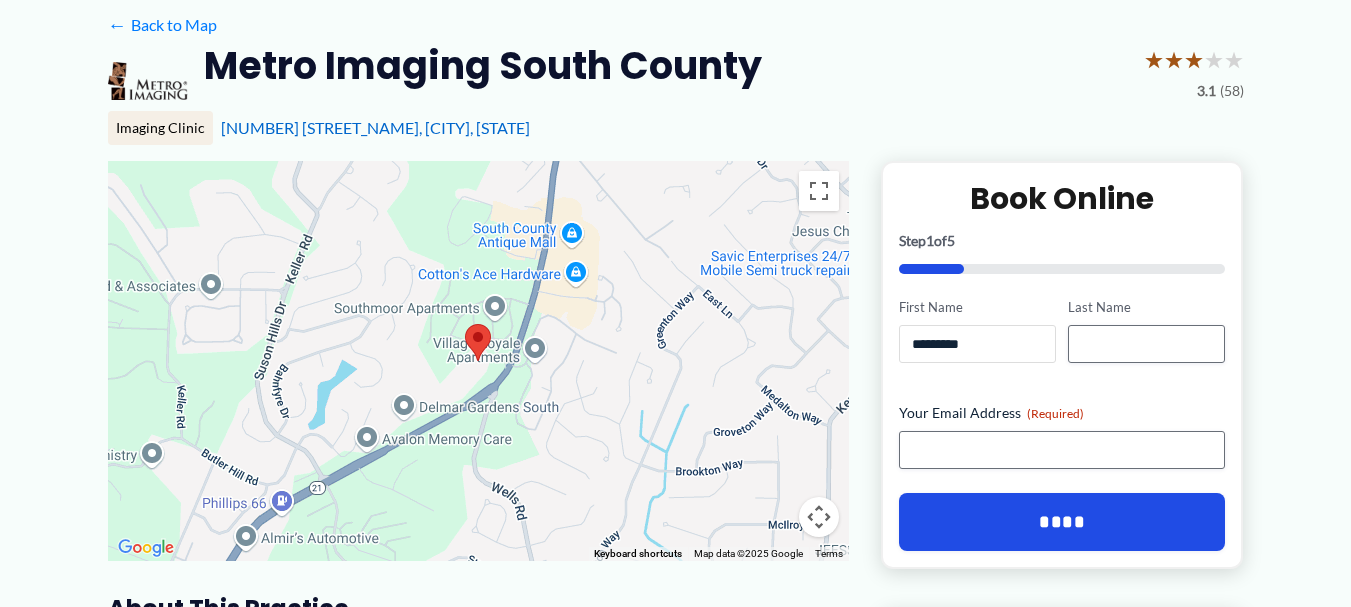 type on "*****" 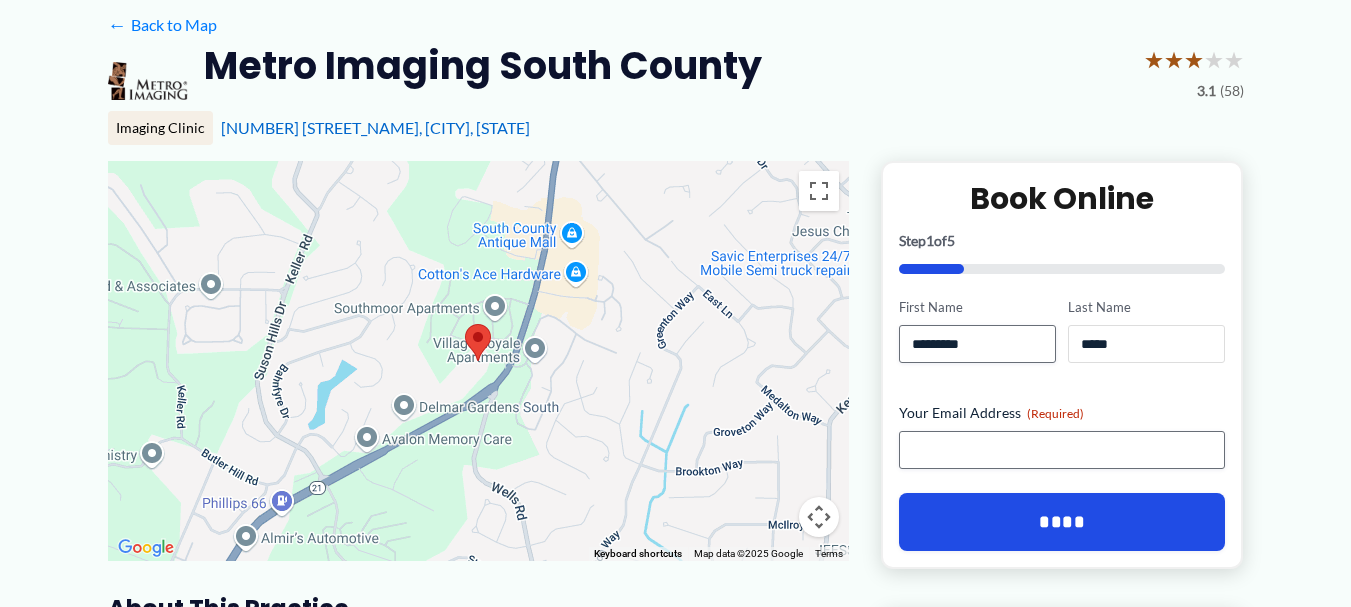 type on "**********" 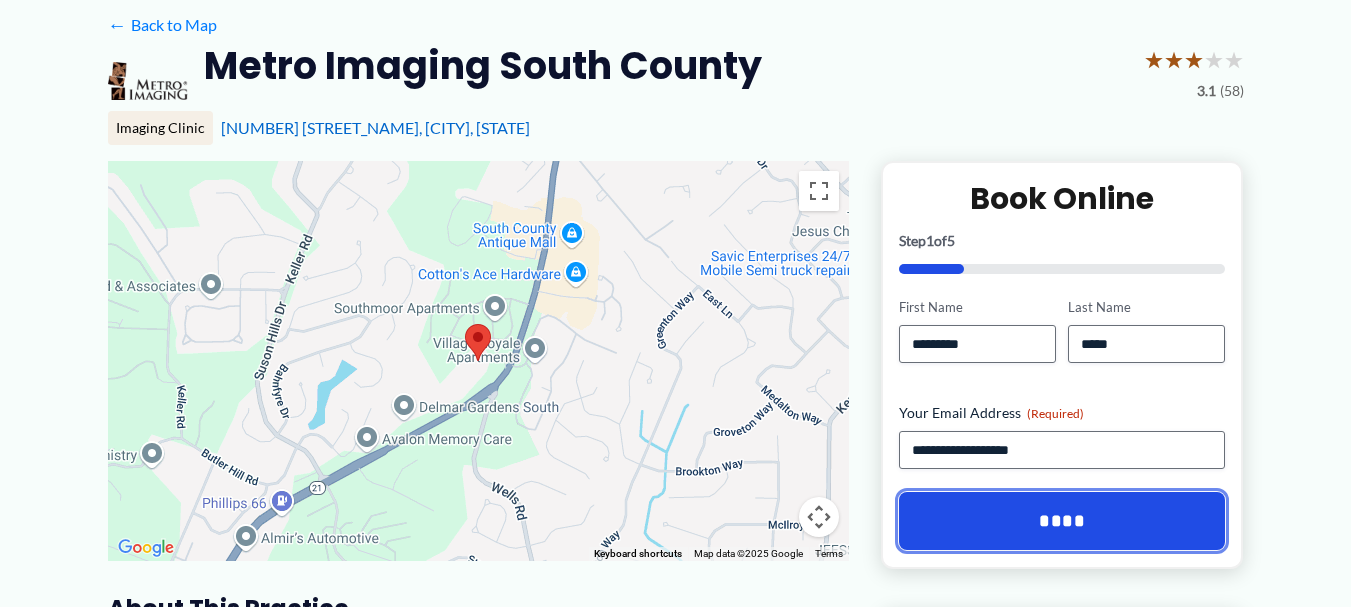 click on "****" at bounding box center [1062, 521] 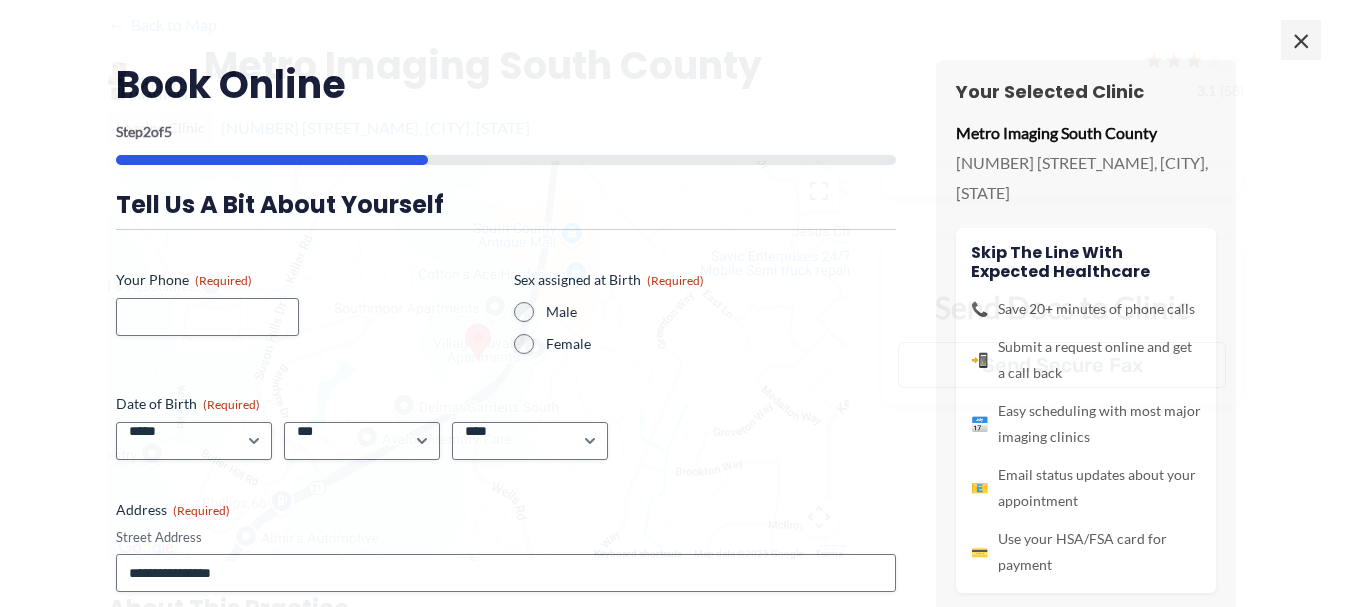 scroll, scrollTop: 0, scrollLeft: 0, axis: both 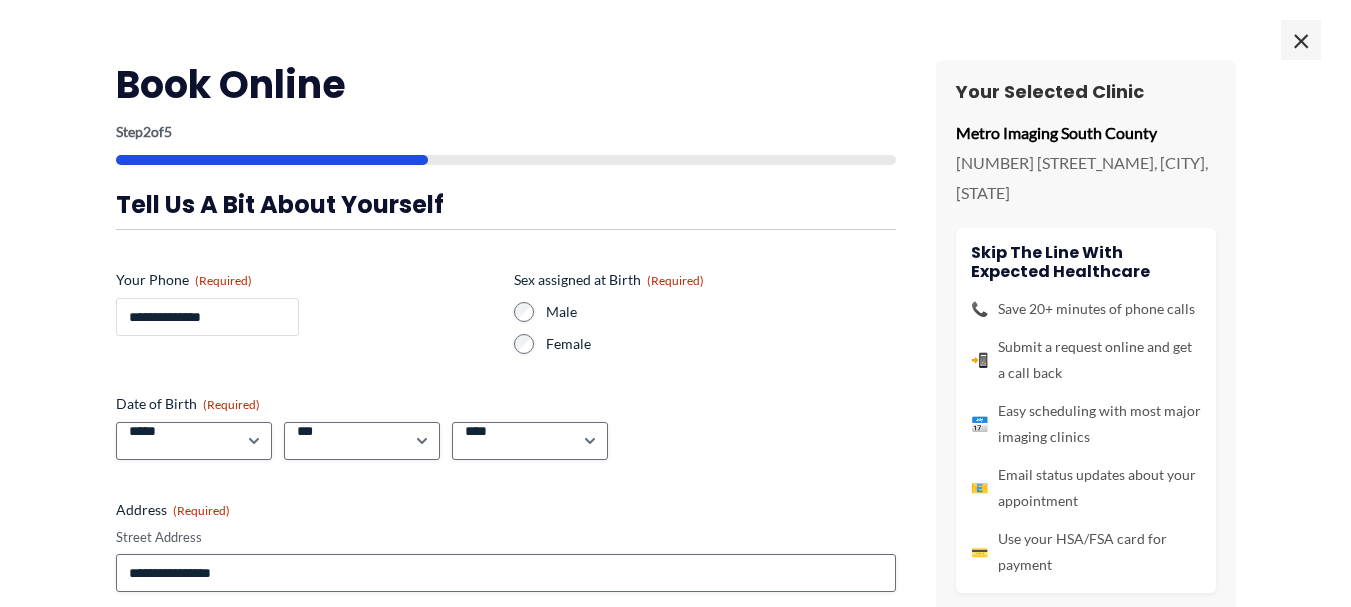 click on "**********" at bounding box center (207, 317) 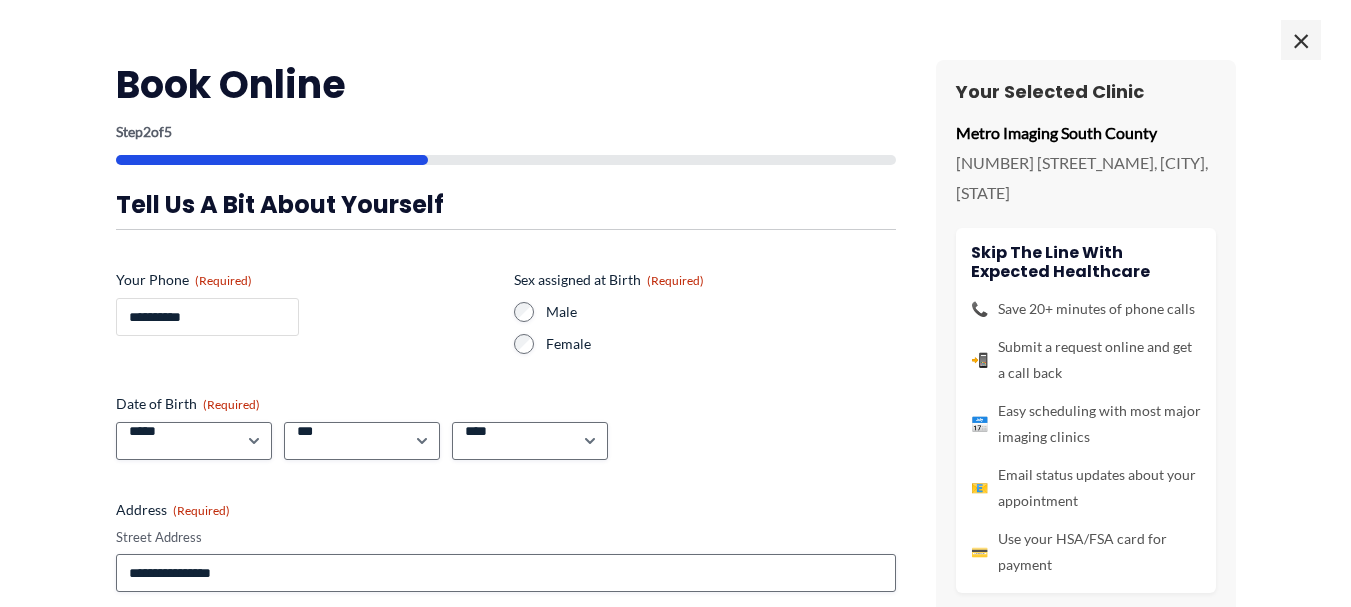 type on "**********" 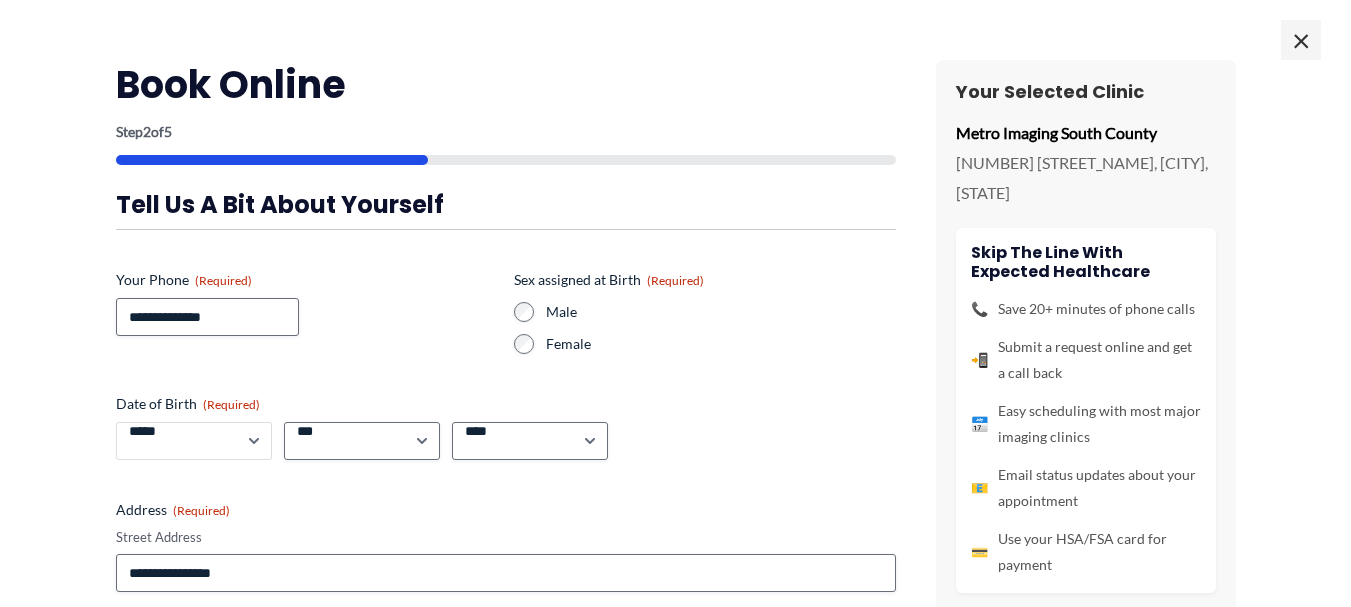 click on "***** * * * * * * * * * ** ** **" at bounding box center [194, 441] 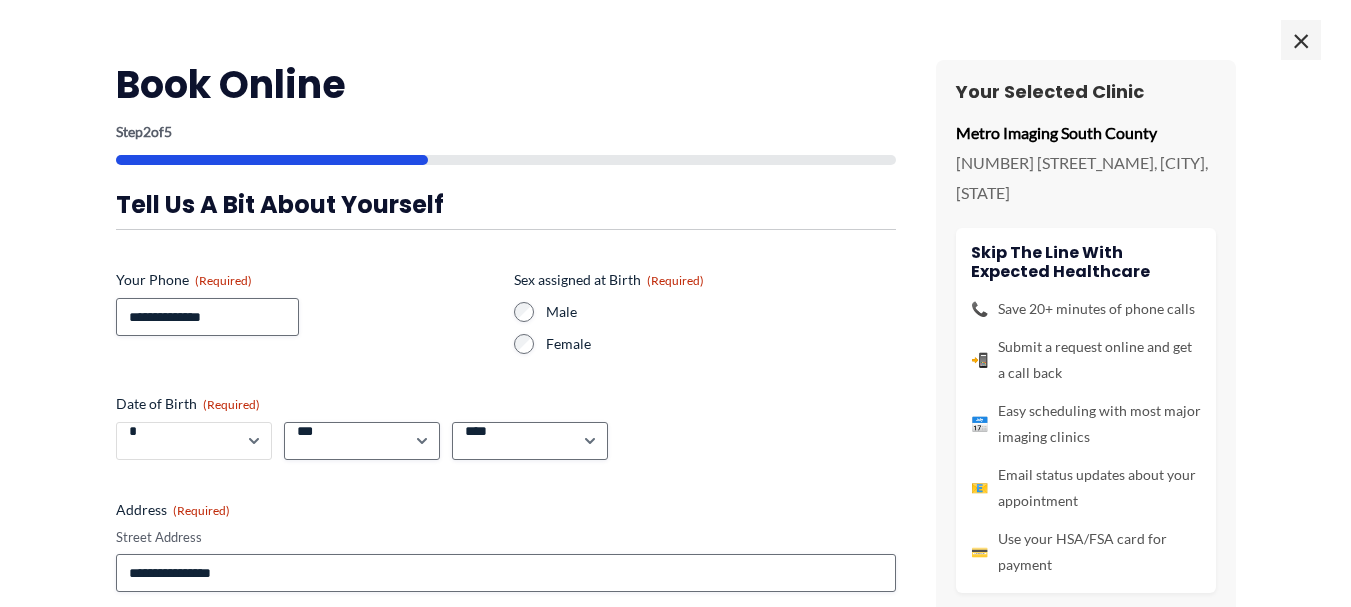 click on "***** * * * * * * * * * ** ** **" at bounding box center [194, 441] 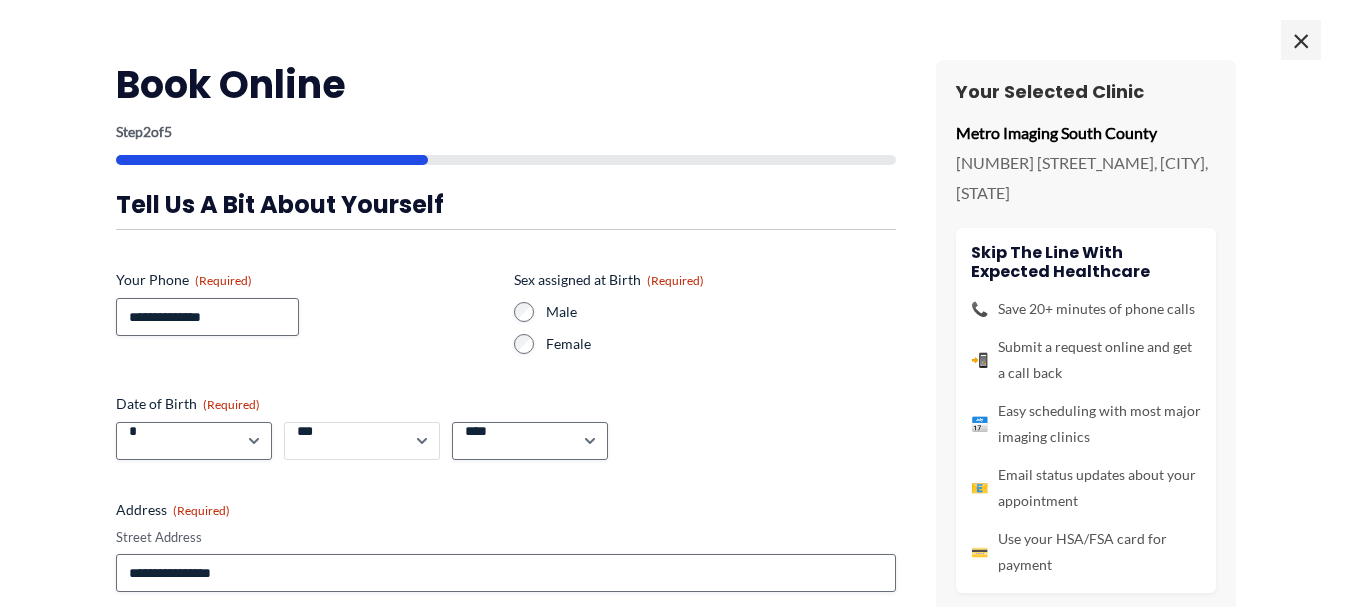 click on "*** * * * * * * * * * ** ** ** ** ** ** ** ** ** ** ** ** ** ** ** ** ** ** ** ** ** **" at bounding box center [362, 441] 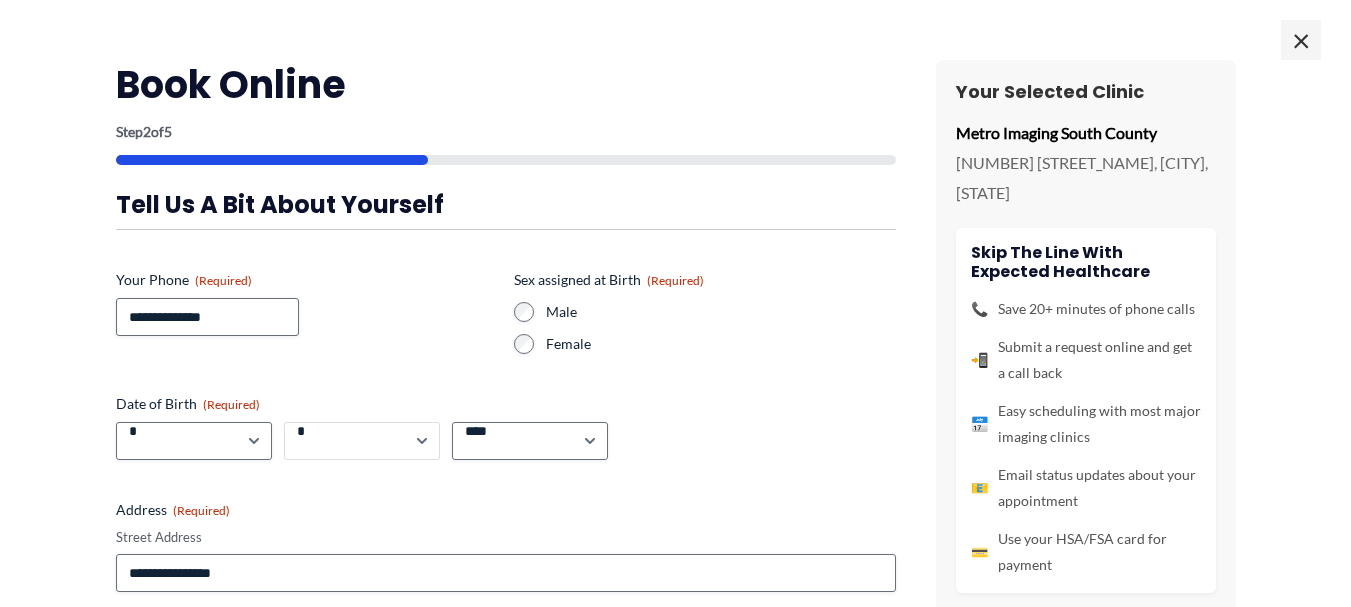 click on "*** * * * * * * * * * ** ** ** ** ** ** ** ** ** ** ** ** ** ** ** ** ** ** ** ** ** **" at bounding box center (362, 441) 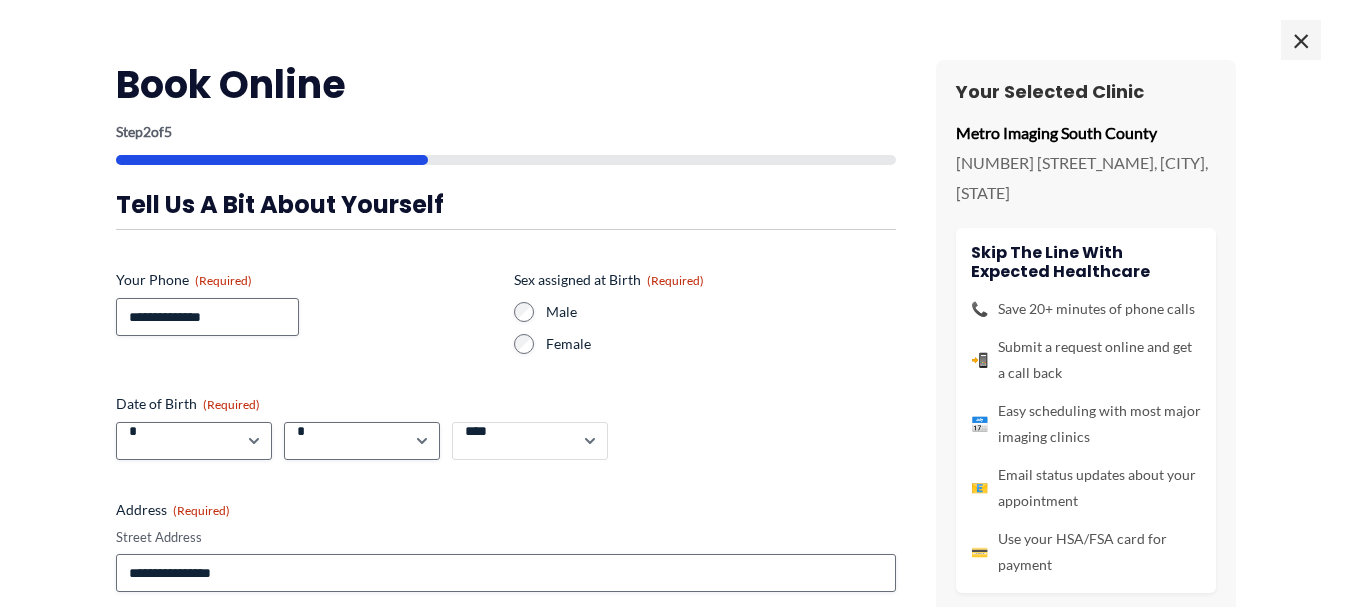 click on "**** **** **** **** **** **** **** **** **** **** **** **** **** **** **** **** **** **** **** **** **** **** **** **** **** **** **** **** **** **** **** **** **** **** **** **** **** **** **** **** **** **** **** **** **** **** **** **** **** **** **** **** **** **** **** **** **** **** **** **** **** **** **** **** **** **** **** **** **** **** **** **** **** **** **** **** **** **** **** **** **** **** **** **** **** **** **** **** **** **** **** **** **** **** **** **** **** **** **** **** **** **** **** **** **** **** **** ****" at bounding box center (530, 441) 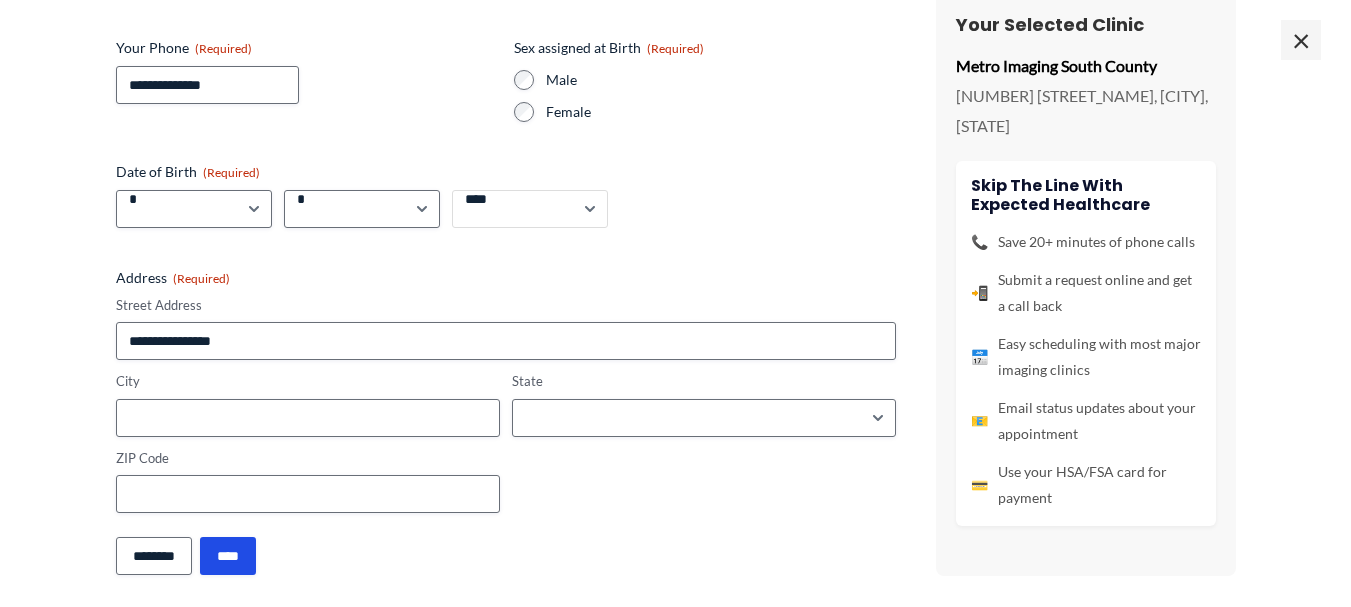 scroll, scrollTop: 240, scrollLeft: 0, axis: vertical 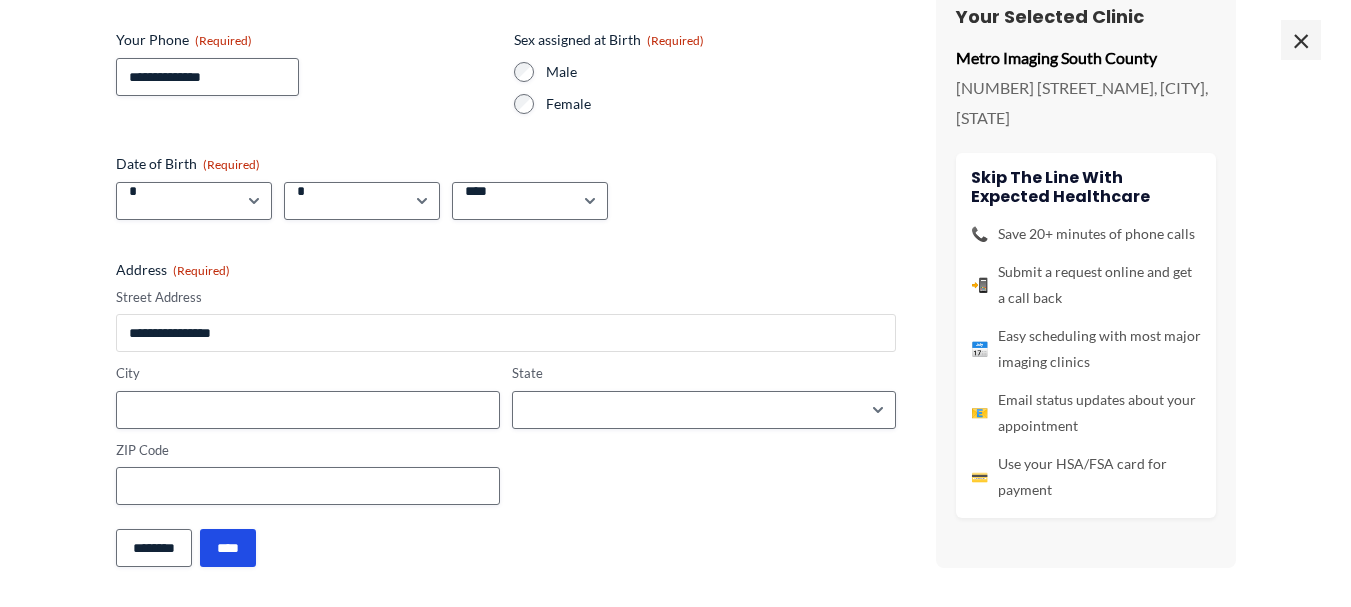 click on "Street Address" at bounding box center (506, 333) 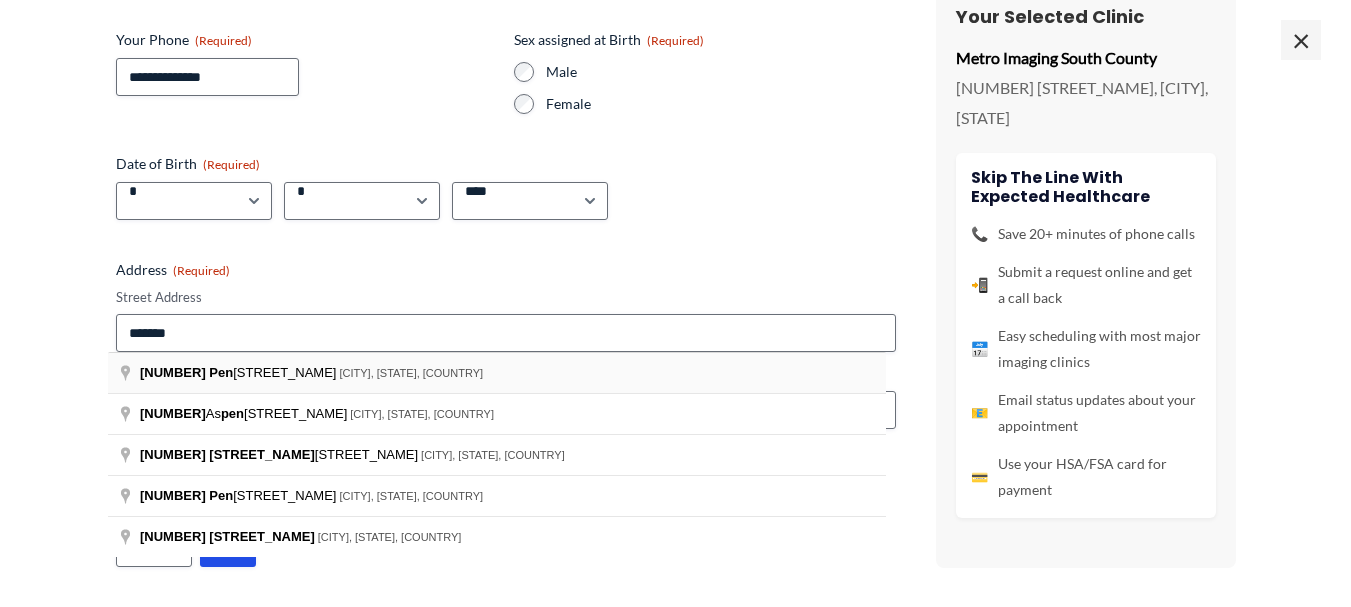type on "**********" 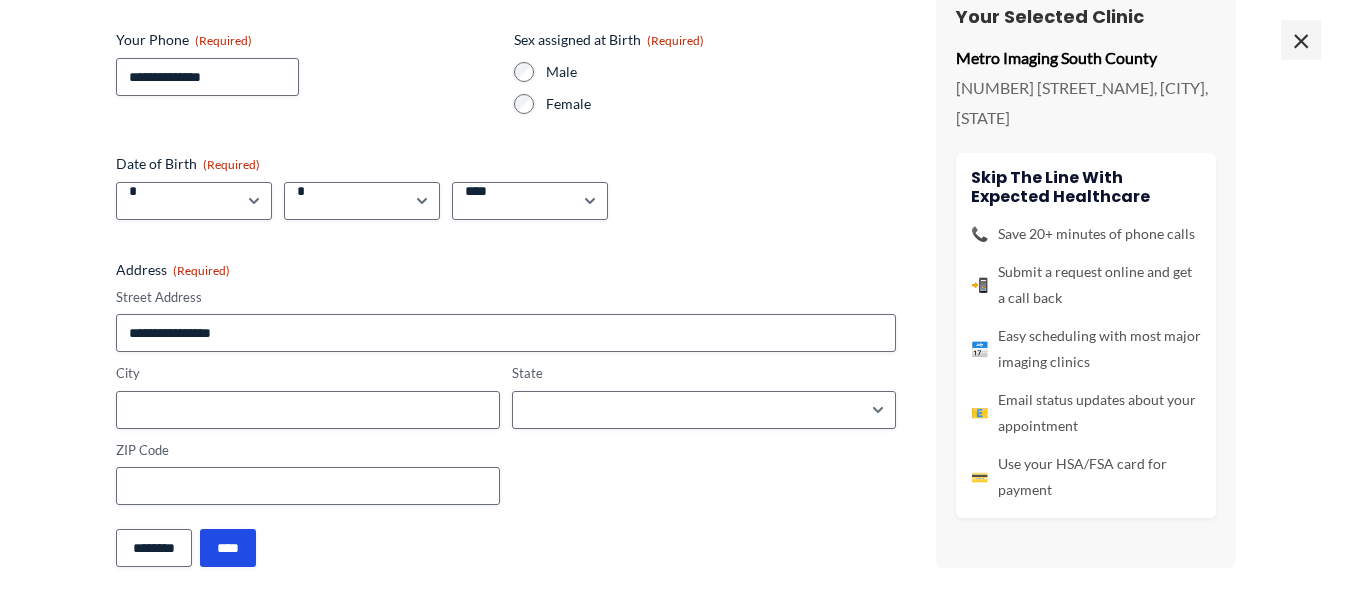 type on "**********" 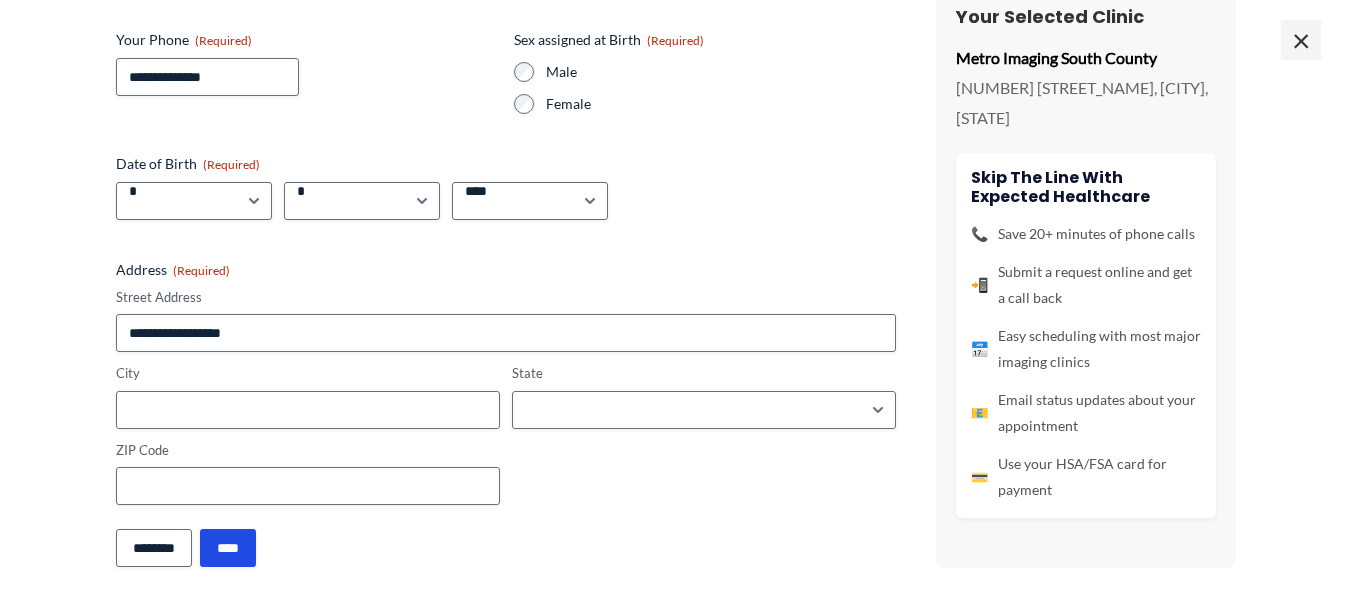 type on "*********" 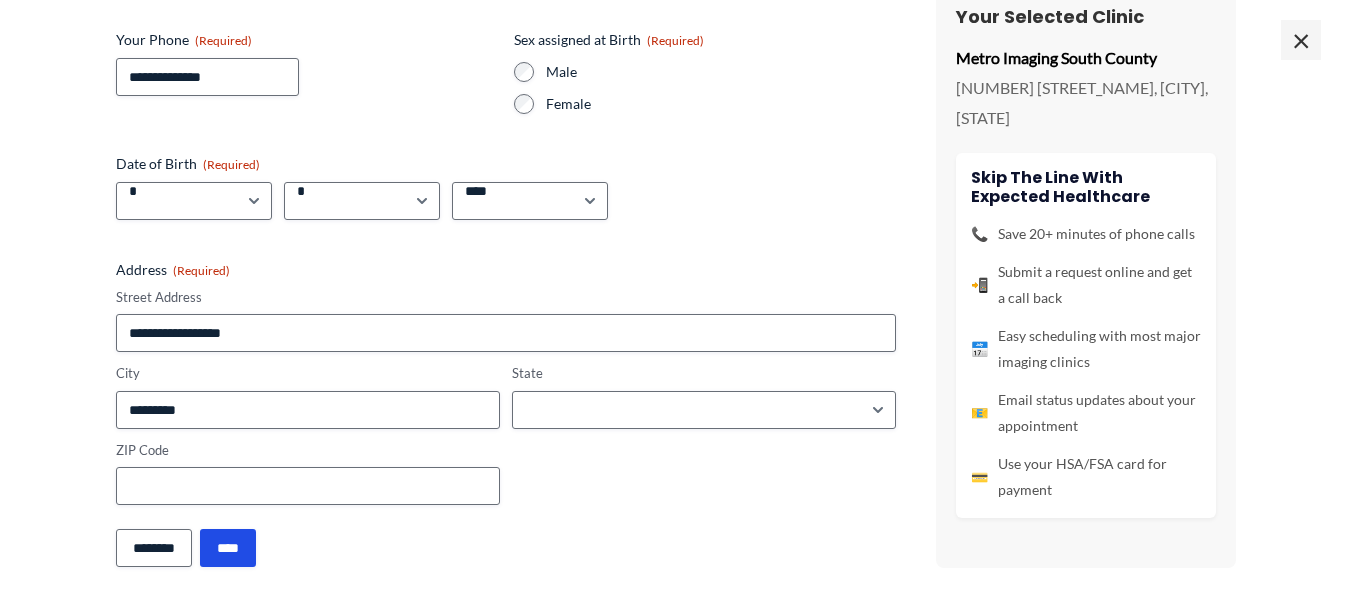 select on "********" 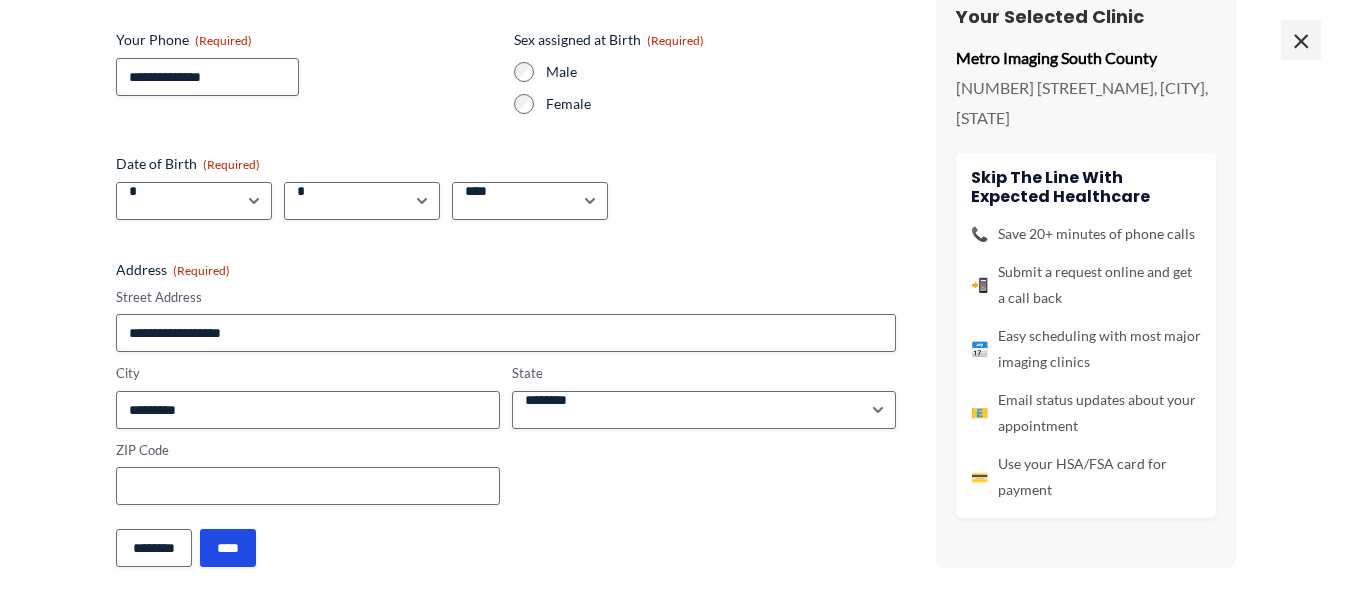 type on "**********" 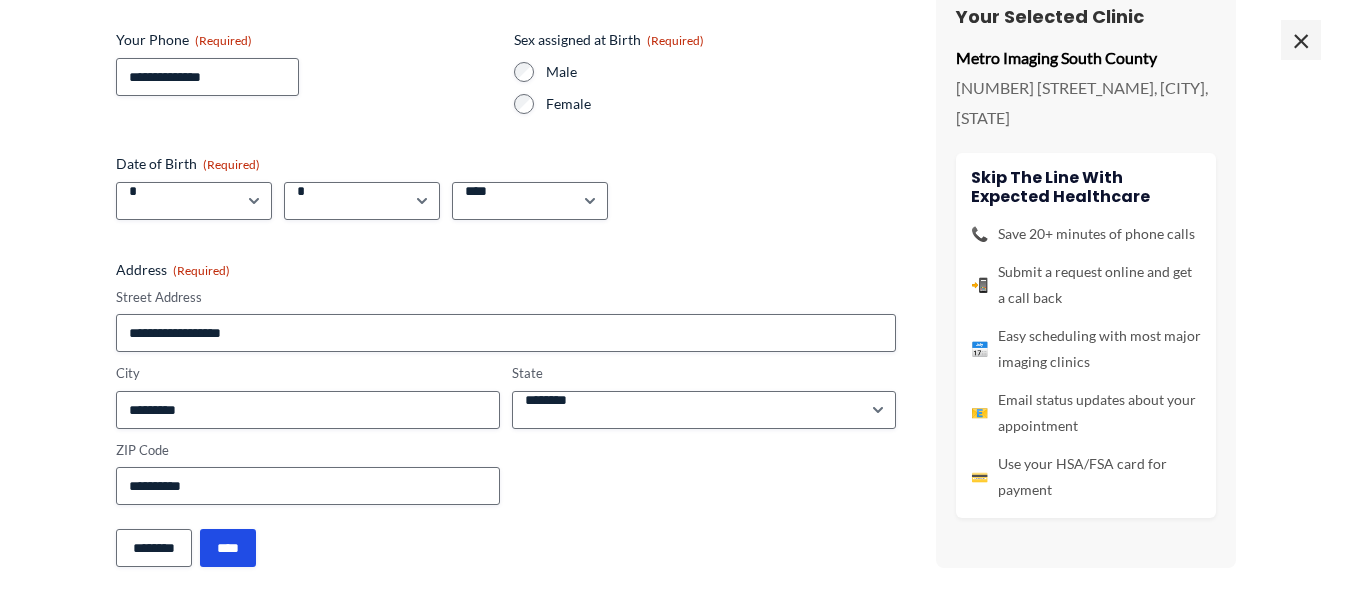 scroll, scrollTop: 272, scrollLeft: 0, axis: vertical 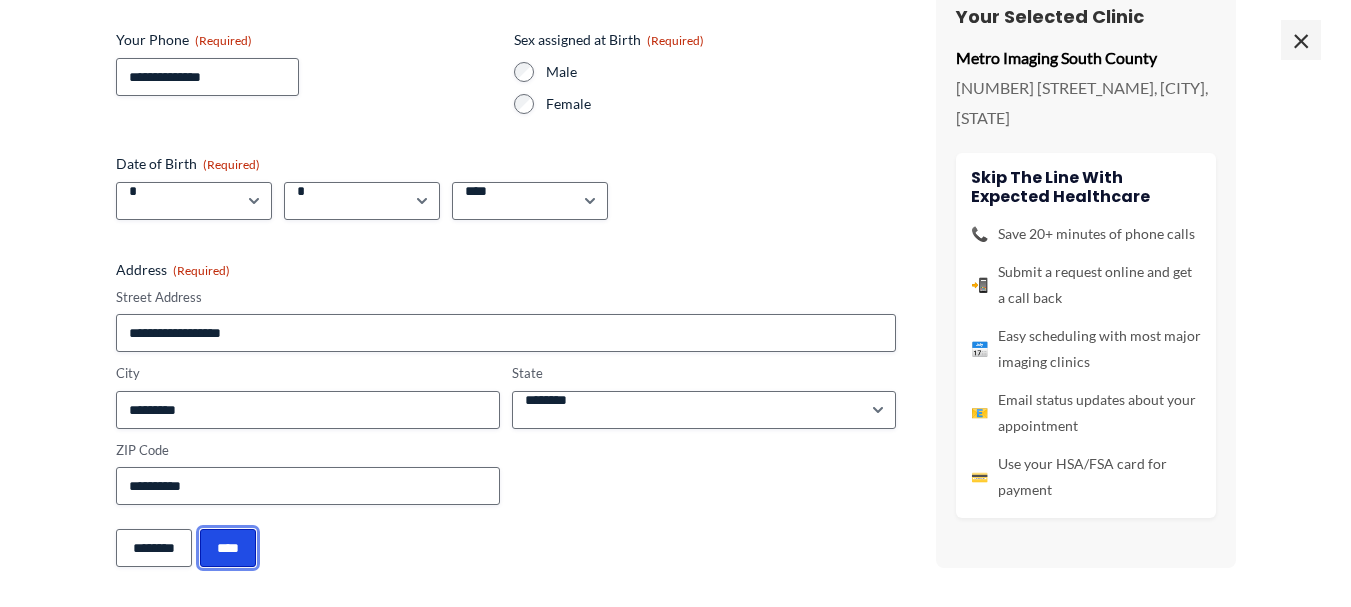 click on "****" at bounding box center (228, 548) 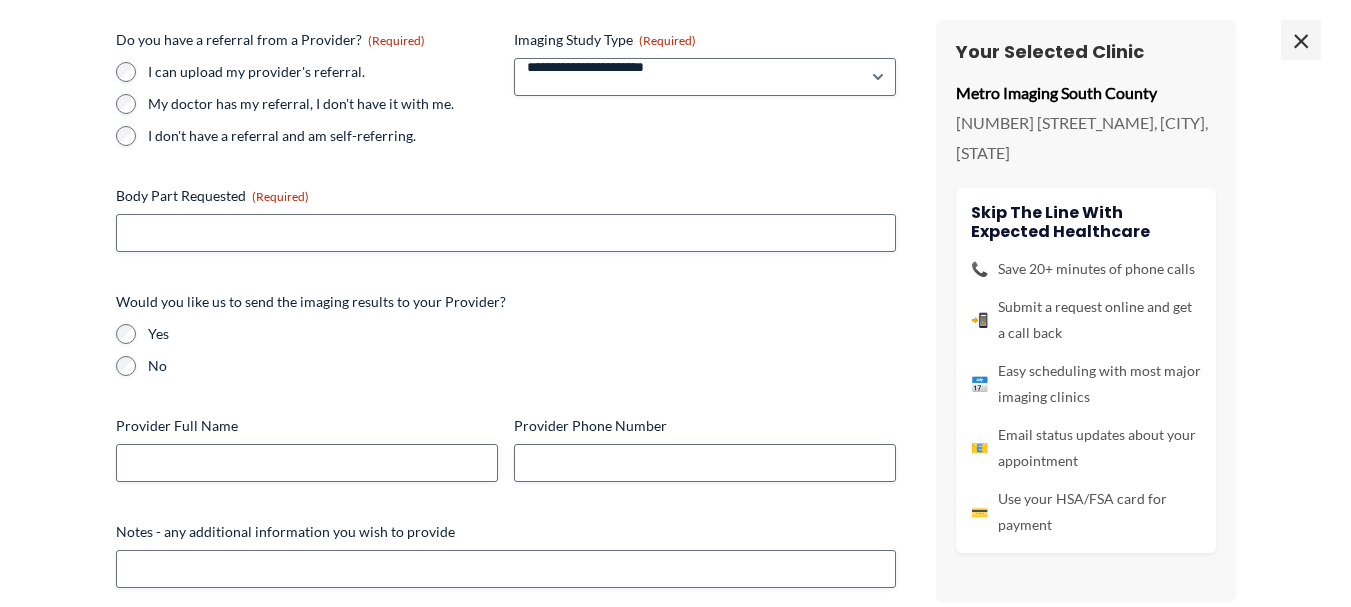 scroll, scrollTop: 0, scrollLeft: 0, axis: both 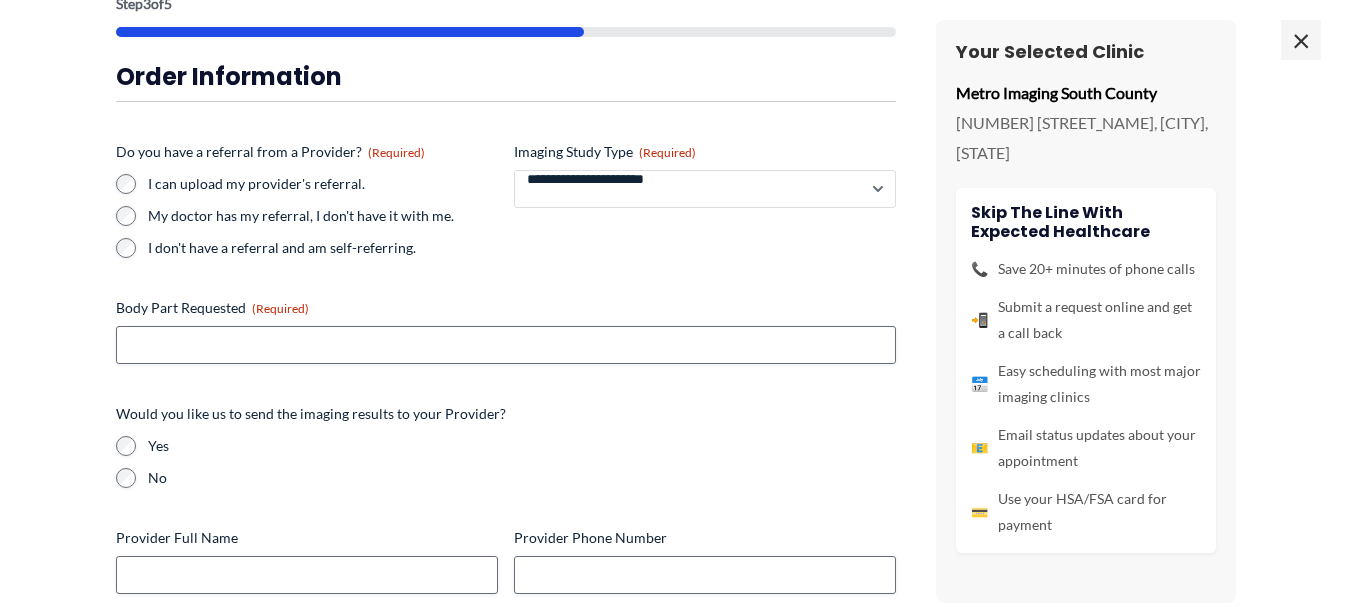 click on "**********" at bounding box center [705, 189] 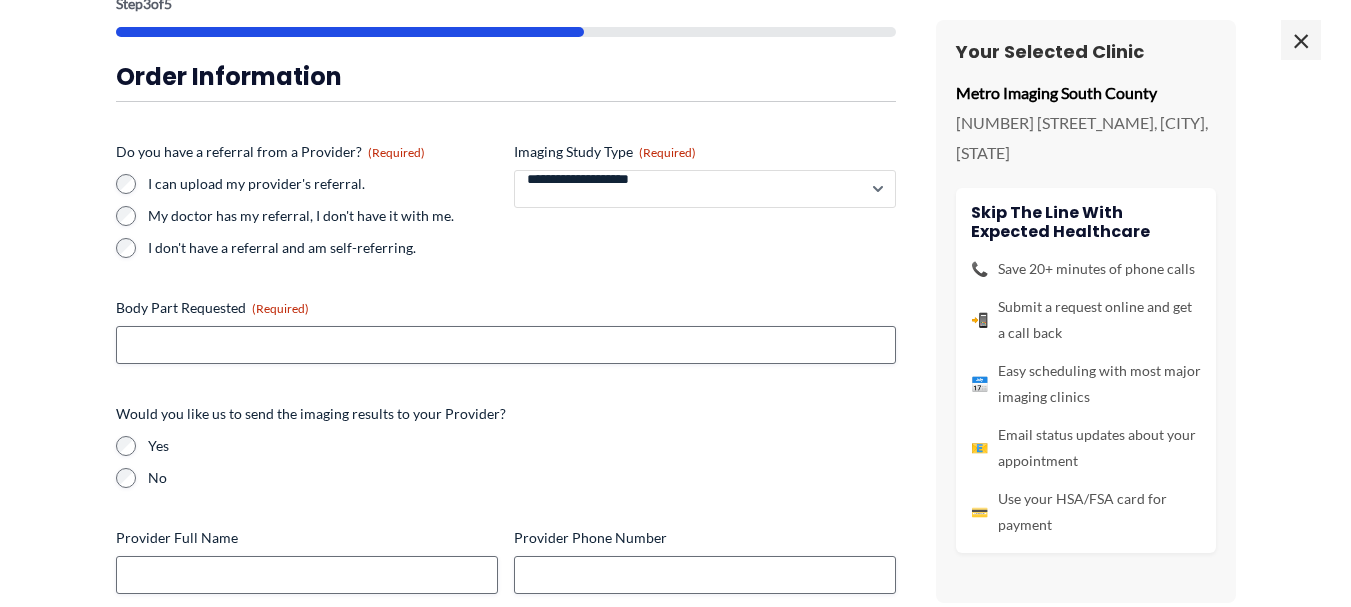click on "**********" at bounding box center (705, 189) 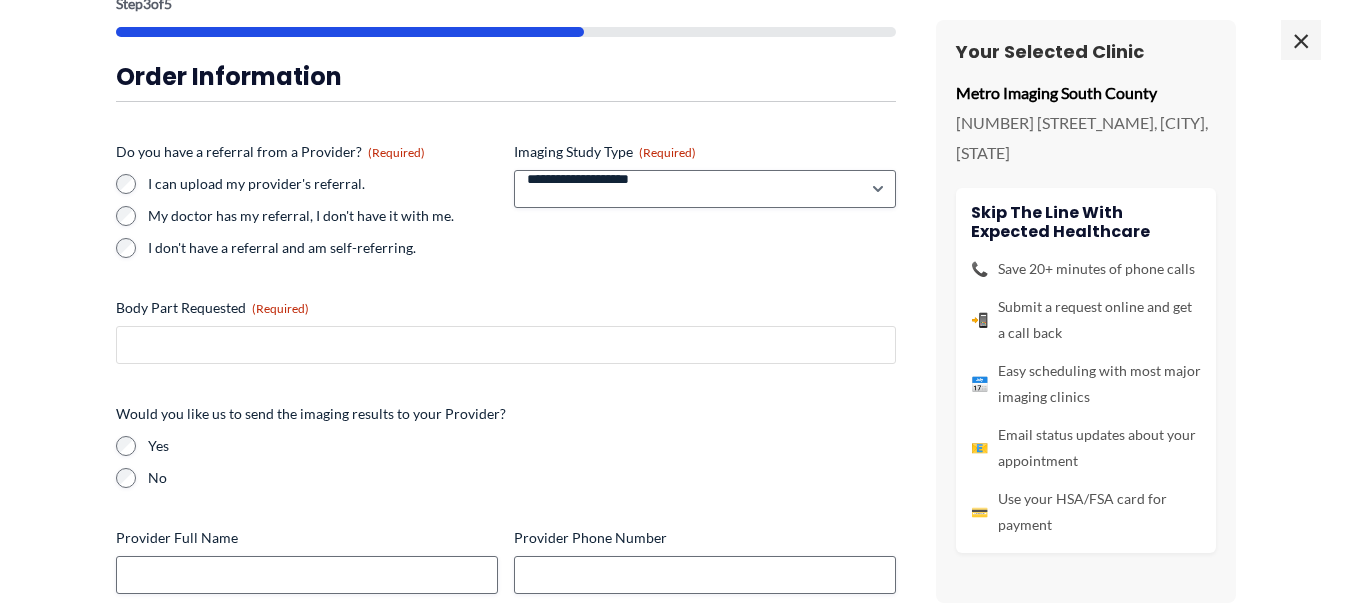 click on "Body Part Requested (Required)" at bounding box center (506, 345) 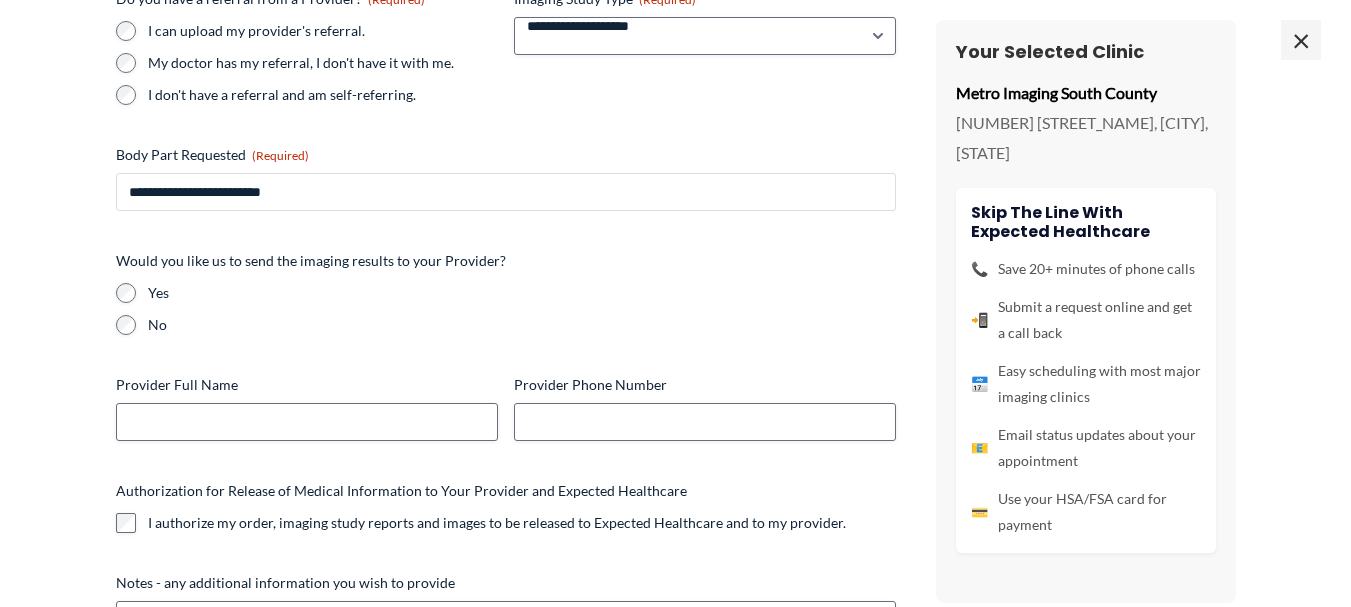 scroll, scrollTop: 288, scrollLeft: 0, axis: vertical 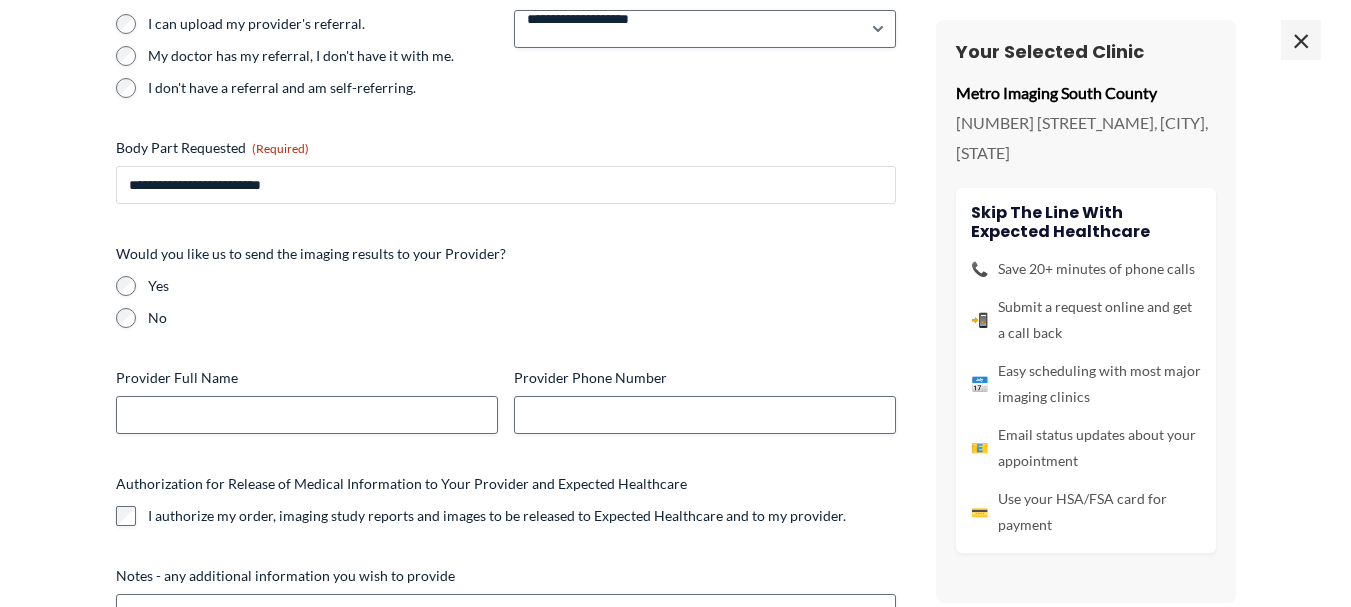 type on "**********" 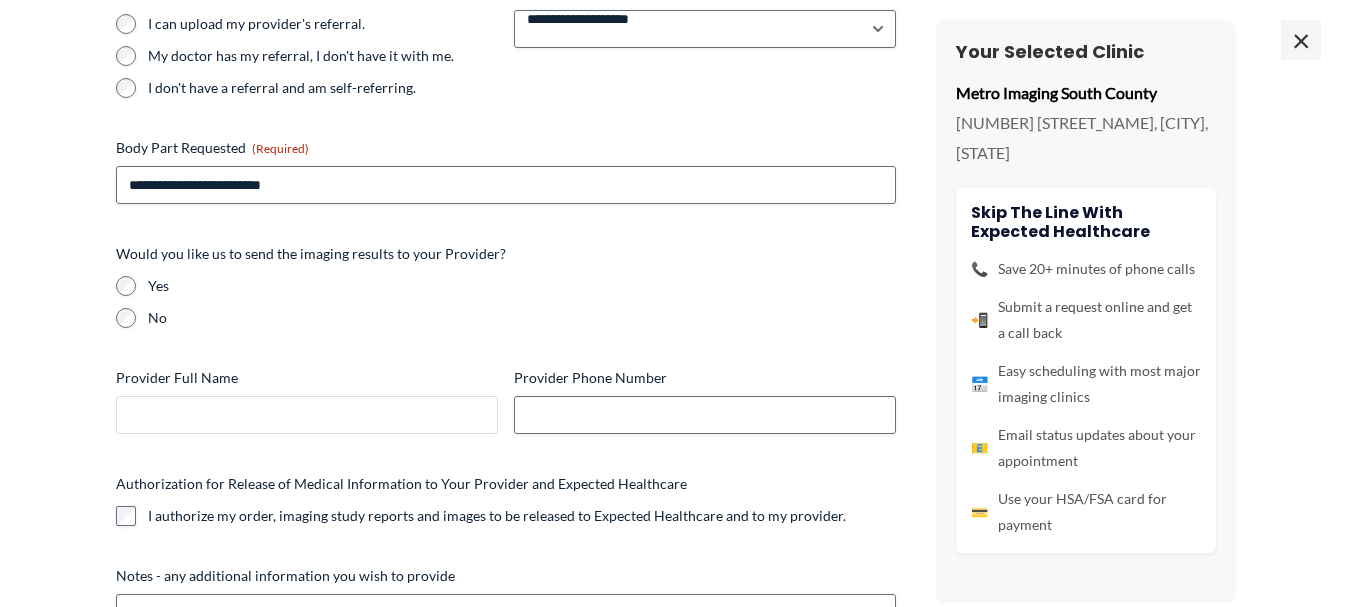 click on "Provider Full Name" at bounding box center (307, 415) 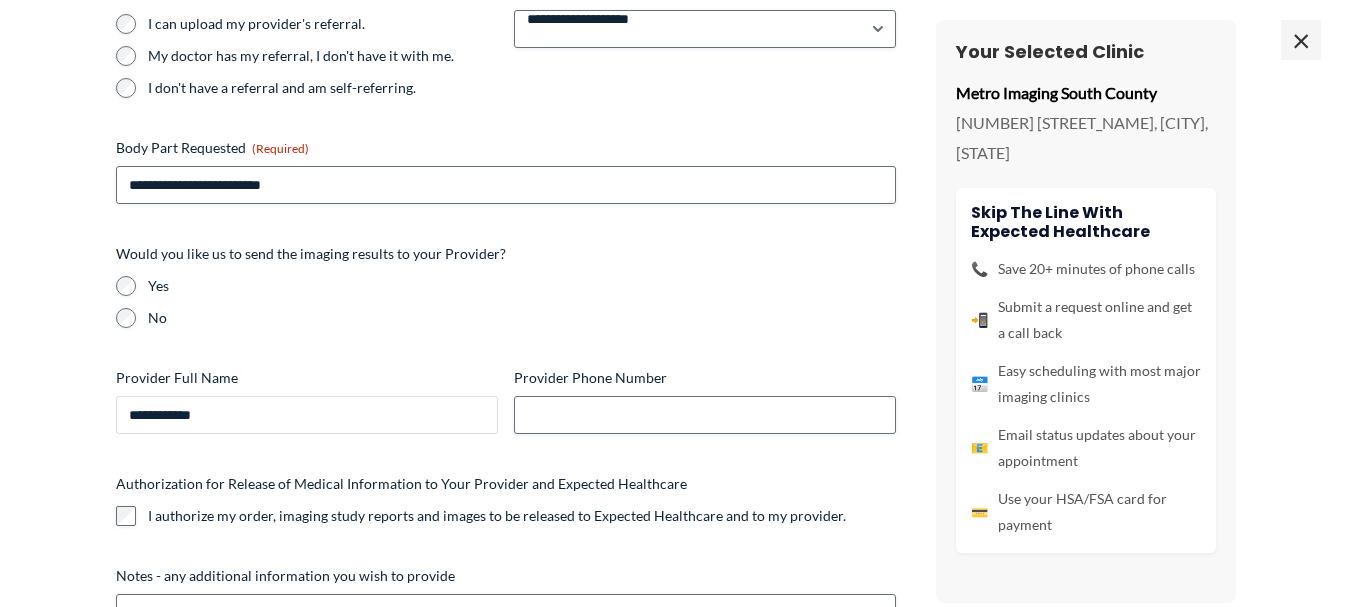 type on "**********" 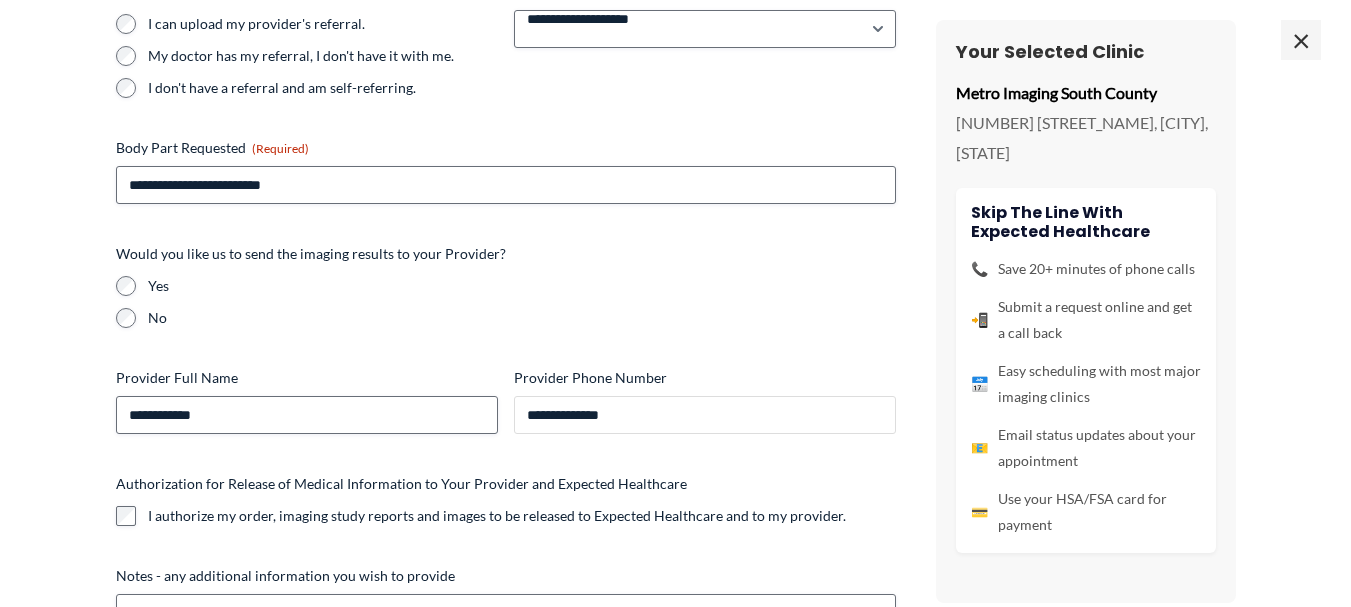 click on "**********" at bounding box center [705, 415] 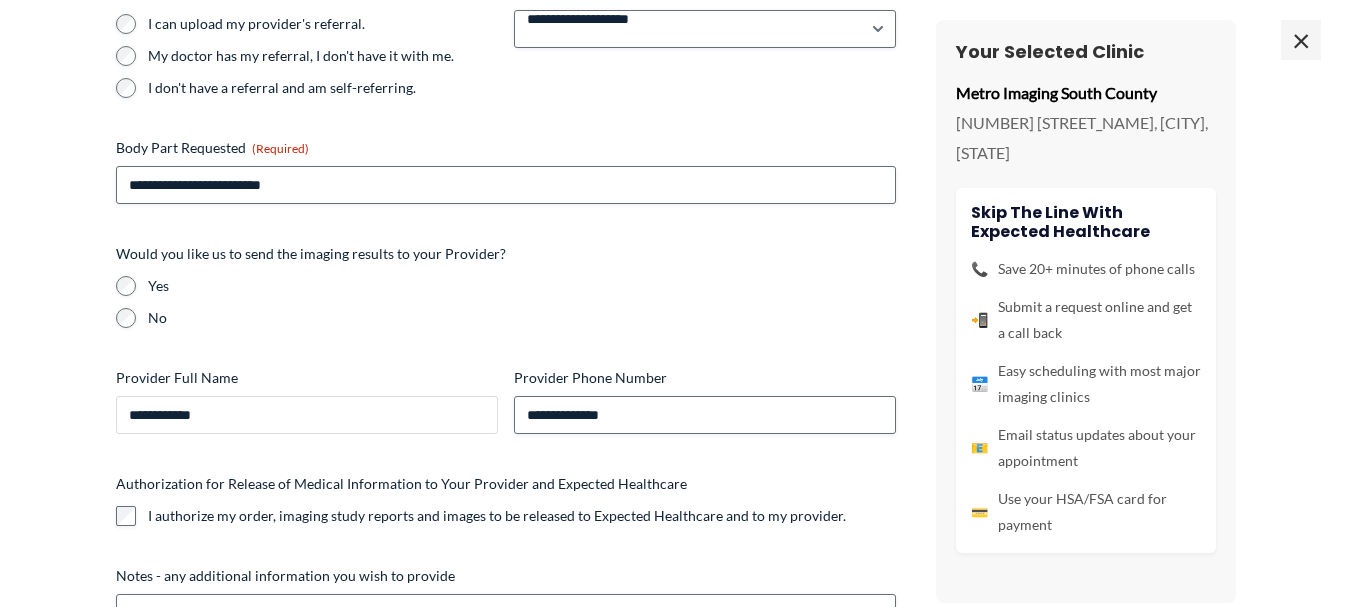 click on "**********" at bounding box center [307, 415] 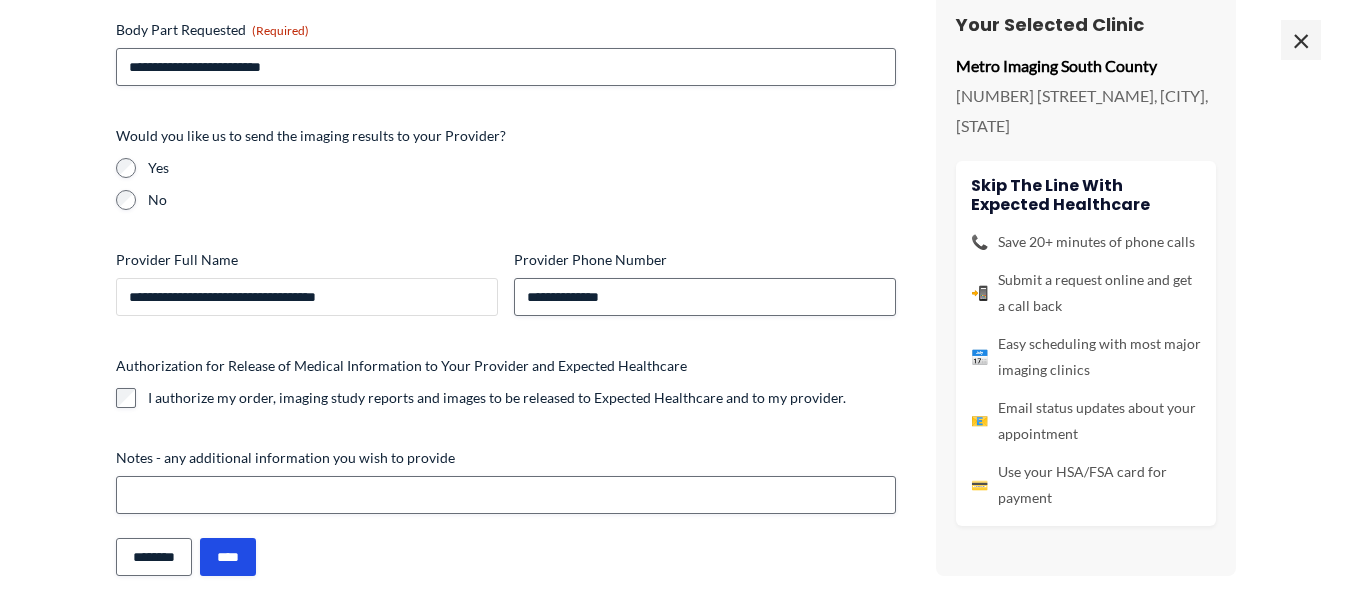 scroll, scrollTop: 415, scrollLeft: 0, axis: vertical 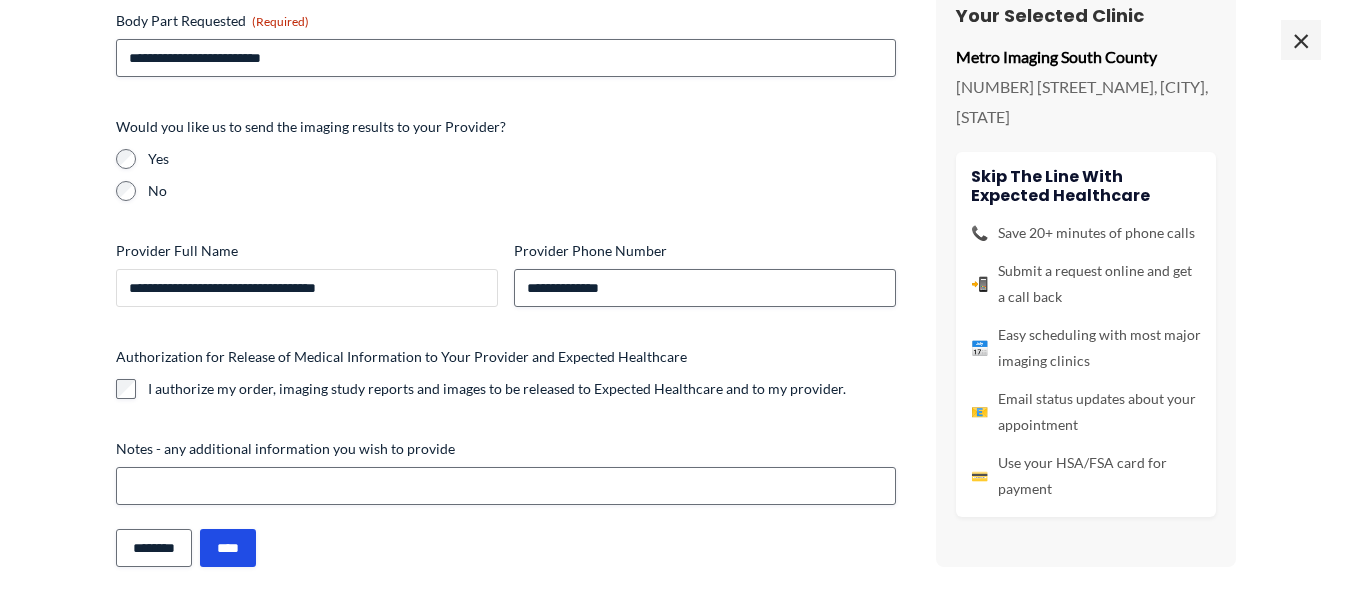 type on "**********" 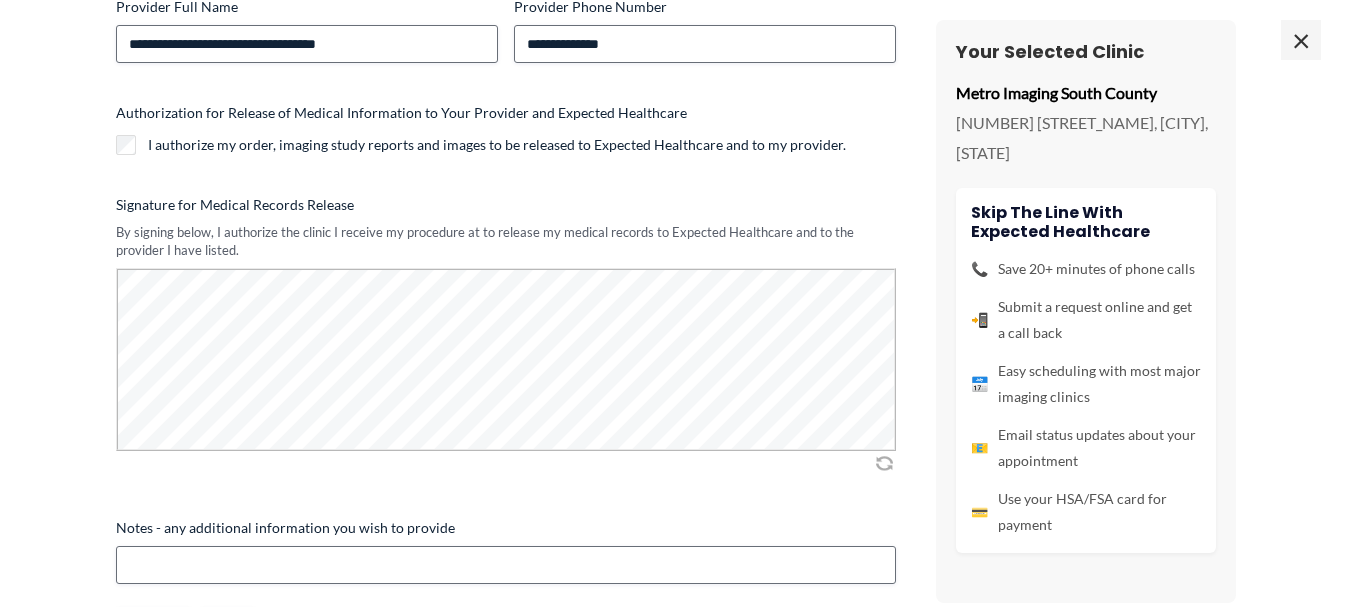 scroll, scrollTop: 738, scrollLeft: 0, axis: vertical 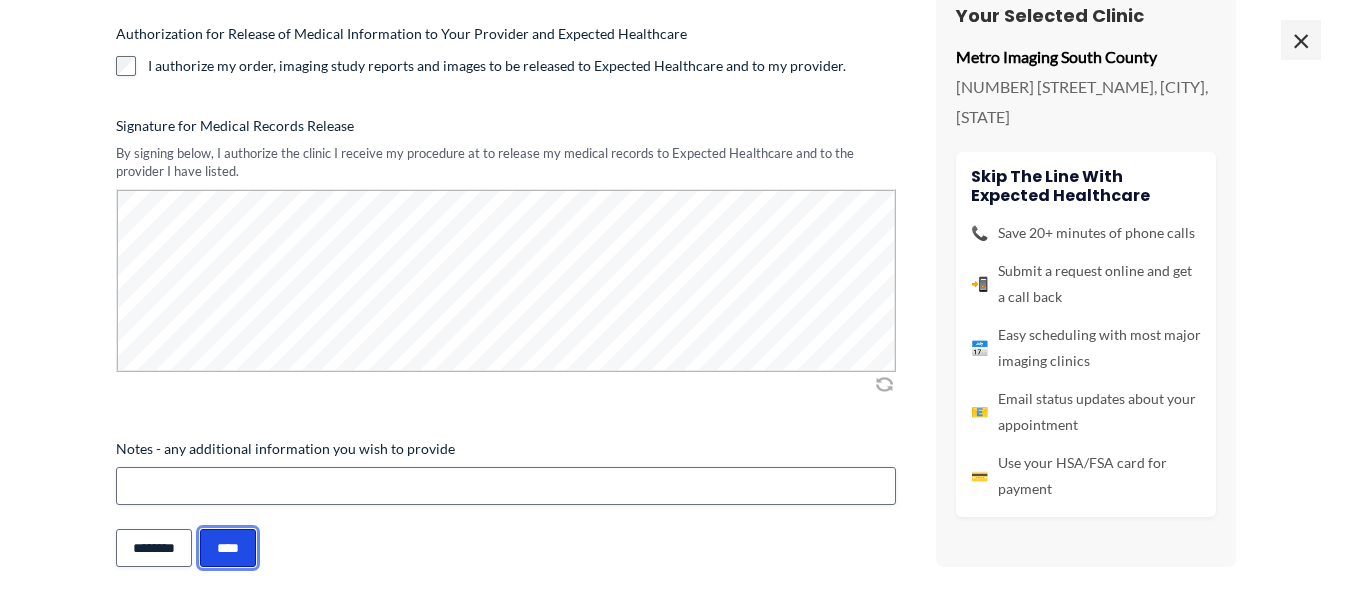 click on "****" at bounding box center (228, 548) 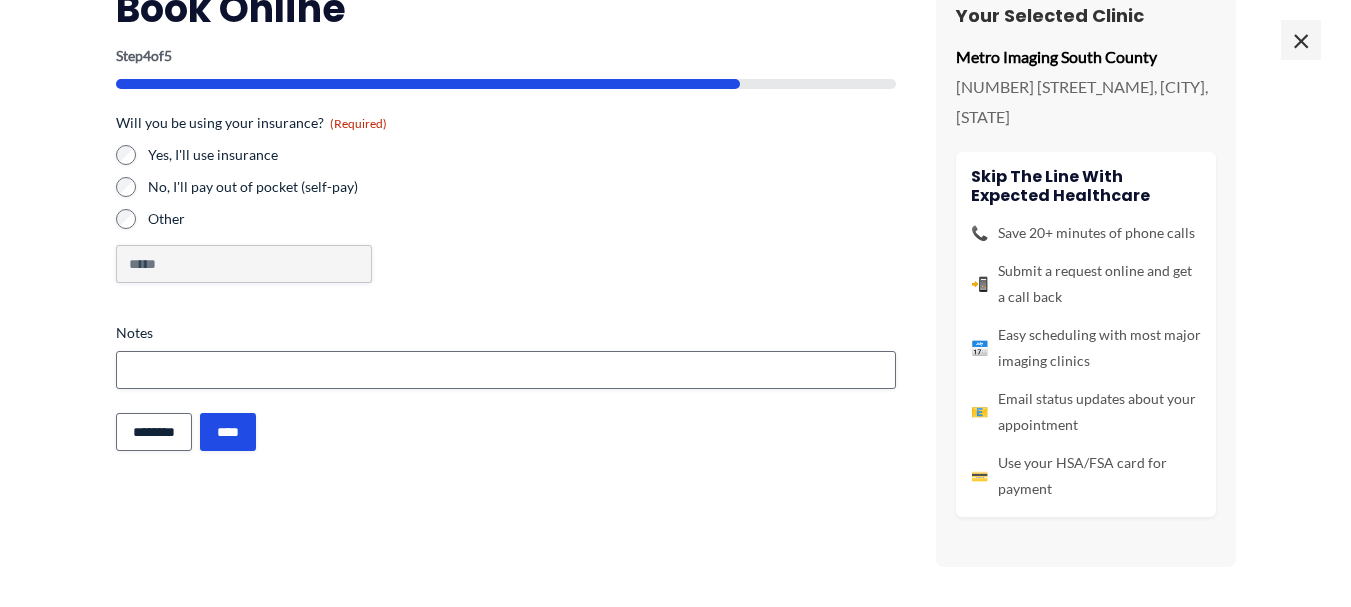 scroll, scrollTop: 46, scrollLeft: 0, axis: vertical 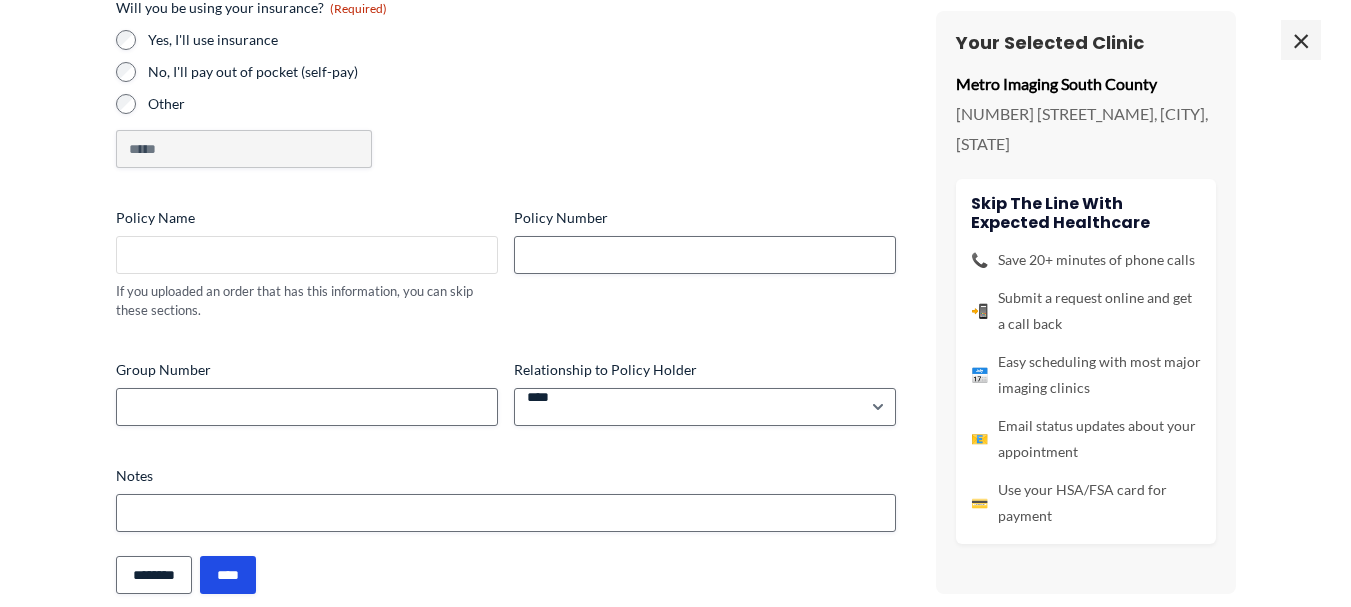 click on "Policy Name" at bounding box center (307, 255) 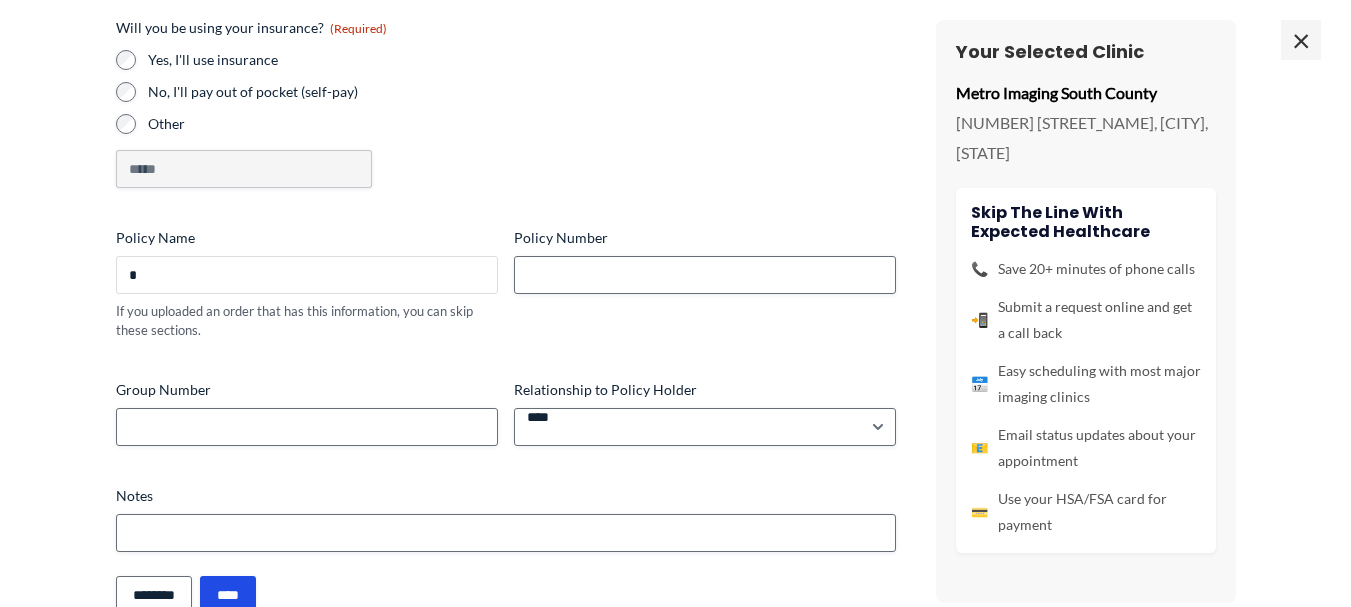 scroll, scrollTop: 171, scrollLeft: 0, axis: vertical 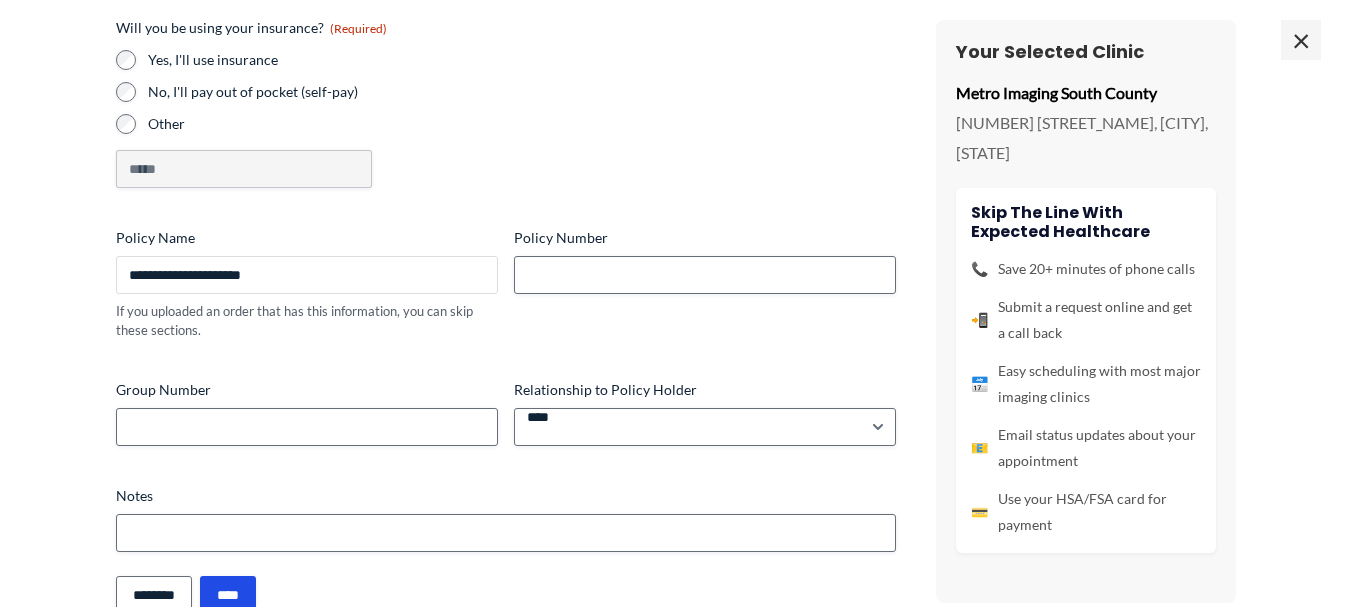 type on "**********" 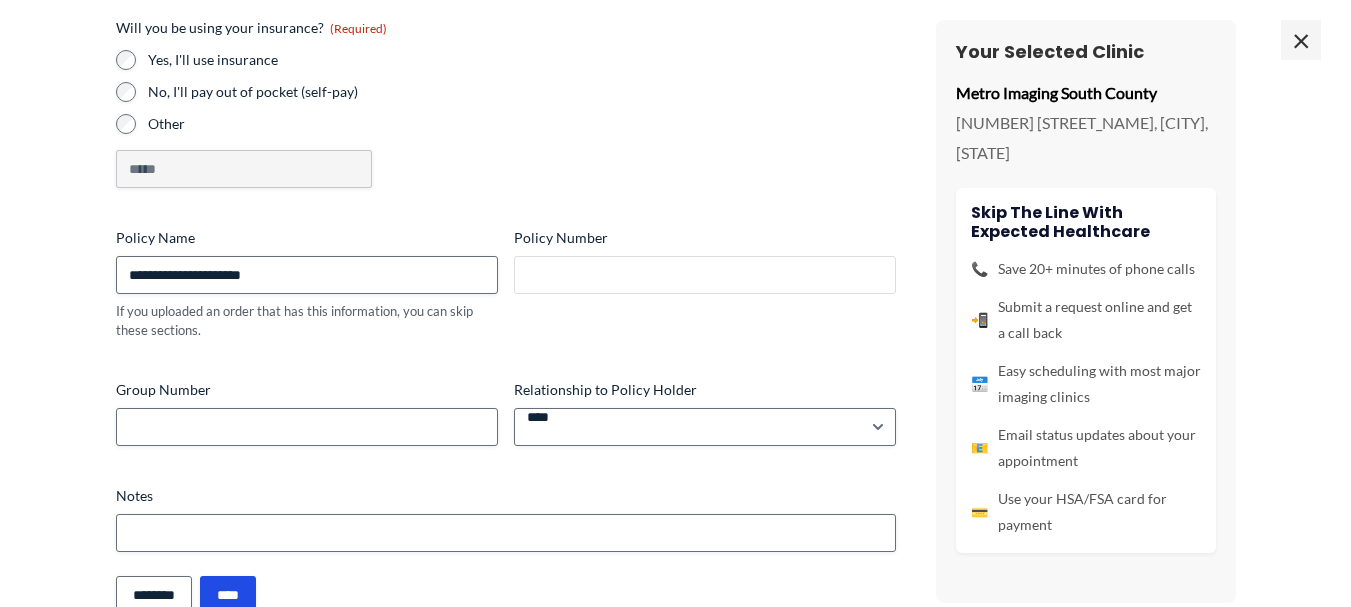 click on "Policy Number" at bounding box center (705, 275) 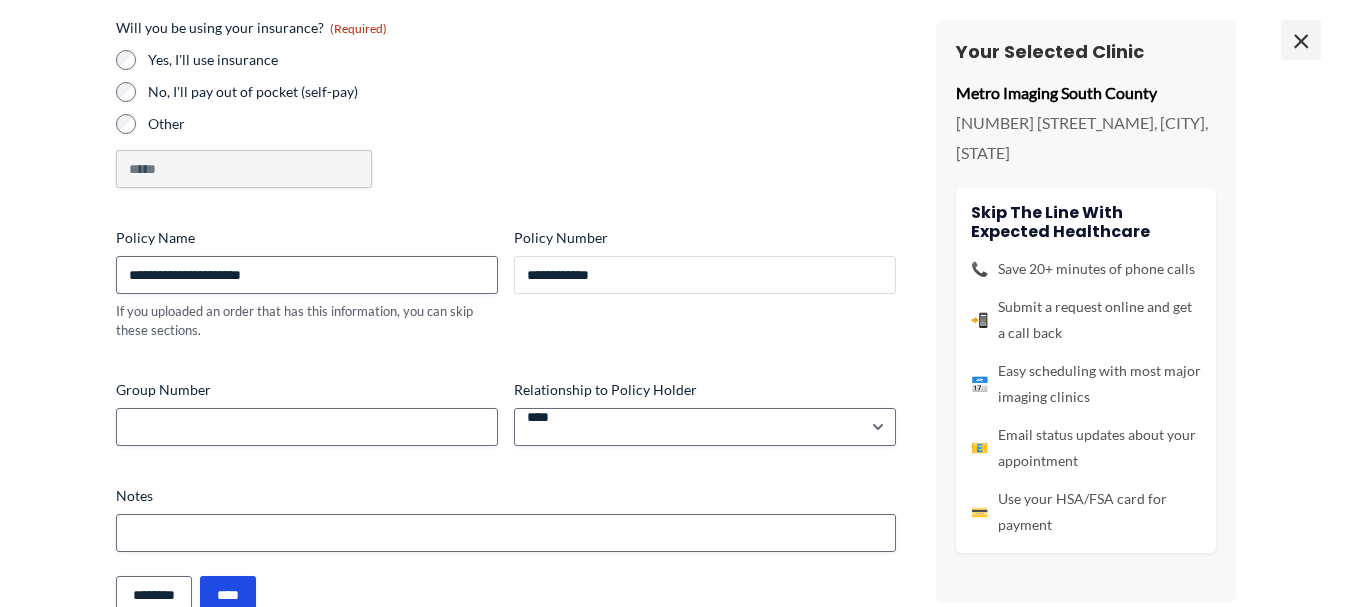 type on "**********" 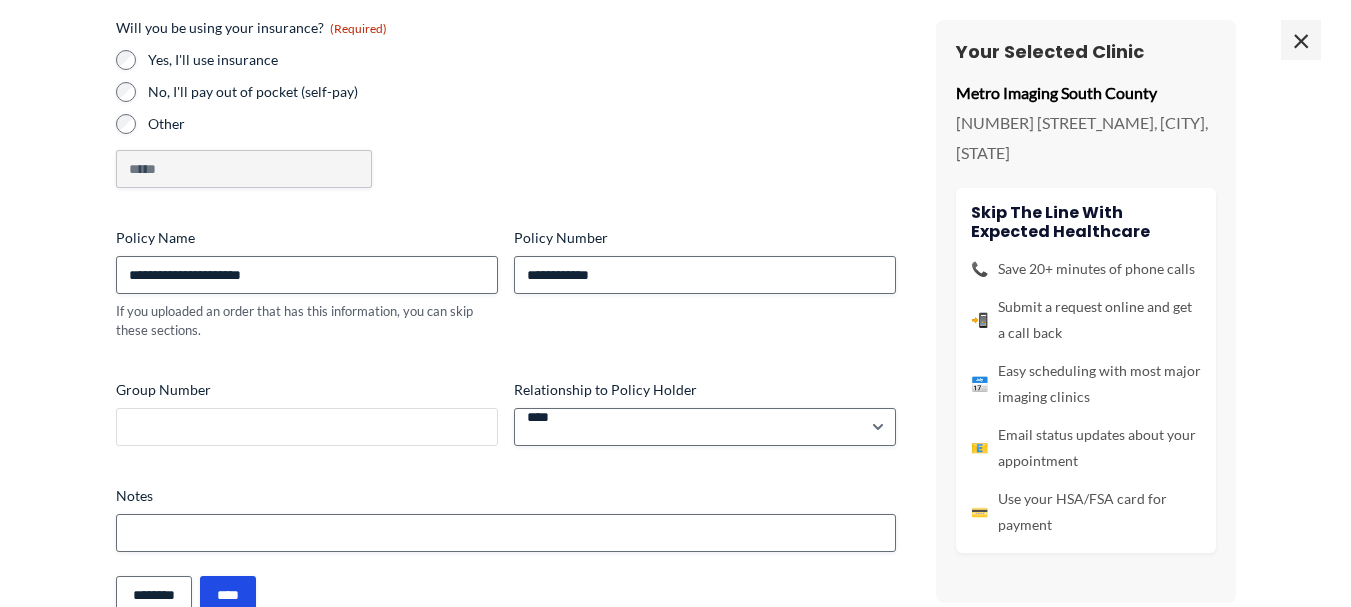 click on "Group Number" at bounding box center [307, 427] 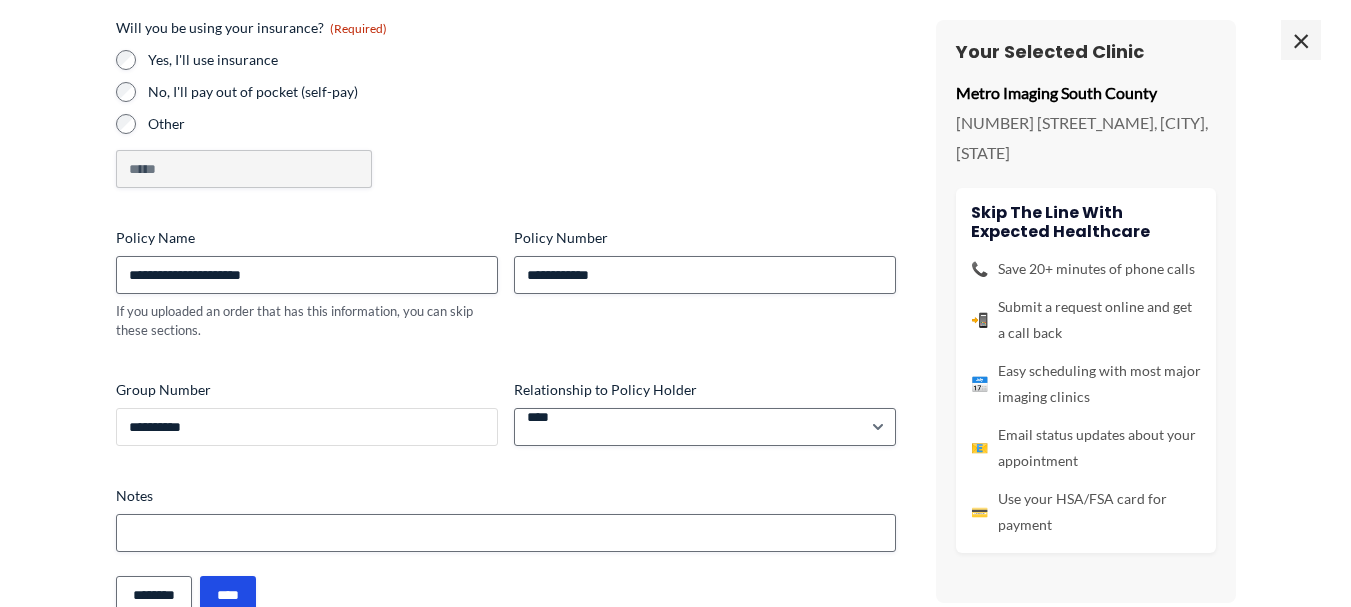 scroll, scrollTop: 218, scrollLeft: 0, axis: vertical 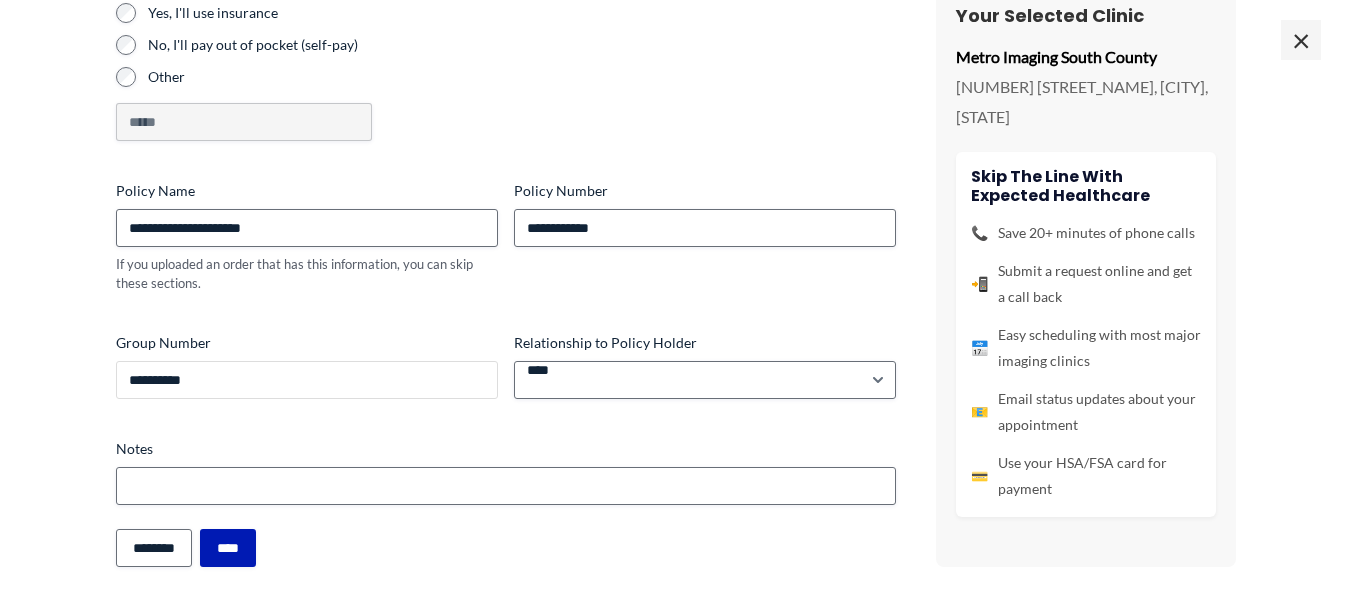 type on "**********" 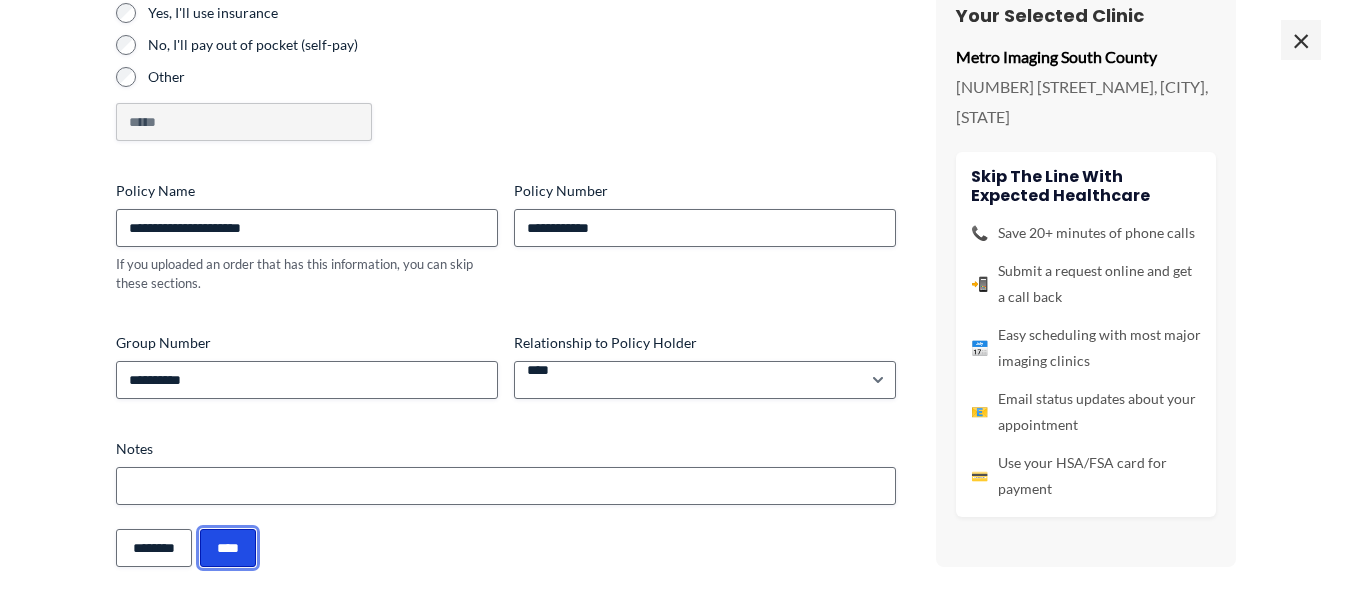 click on "****" at bounding box center (228, 548) 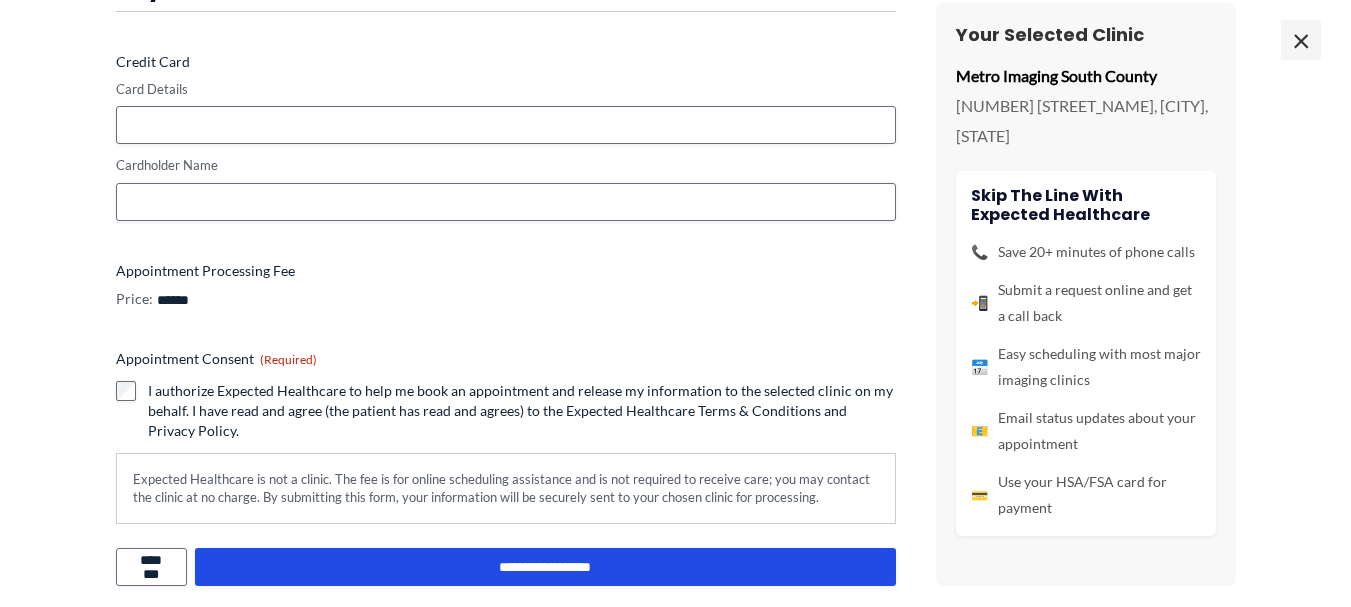scroll, scrollTop: 0, scrollLeft: 0, axis: both 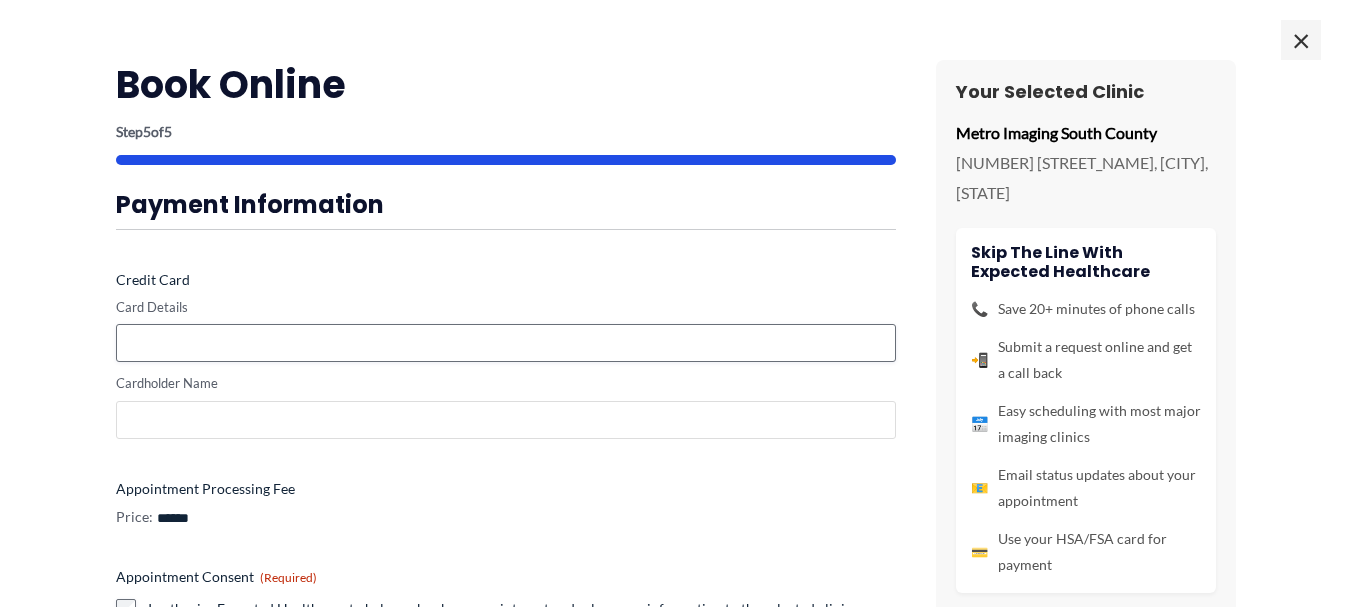 type on "**********" 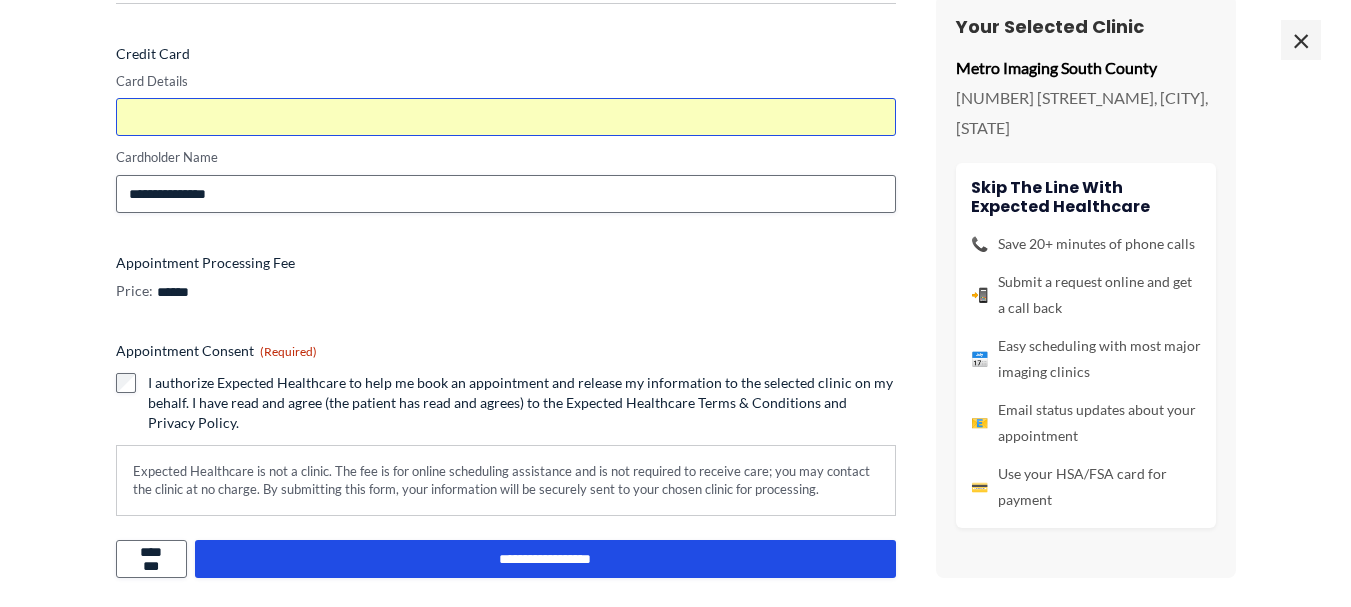 scroll, scrollTop: 237, scrollLeft: 0, axis: vertical 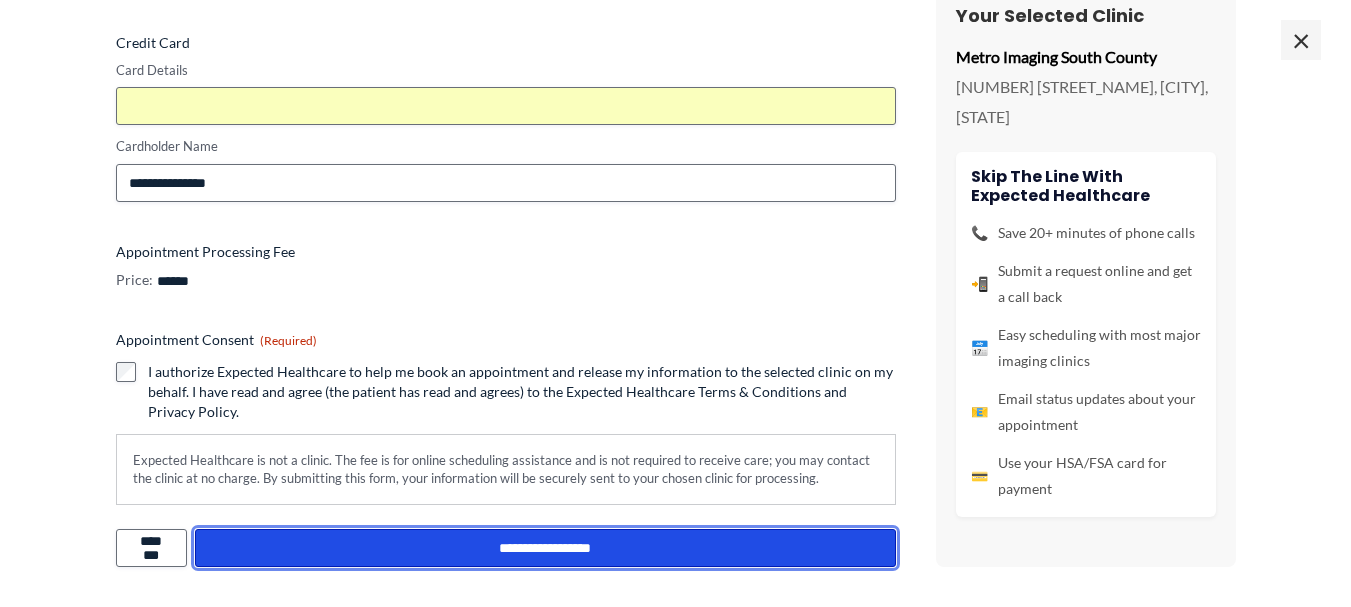 click on "**********" at bounding box center [545, 548] 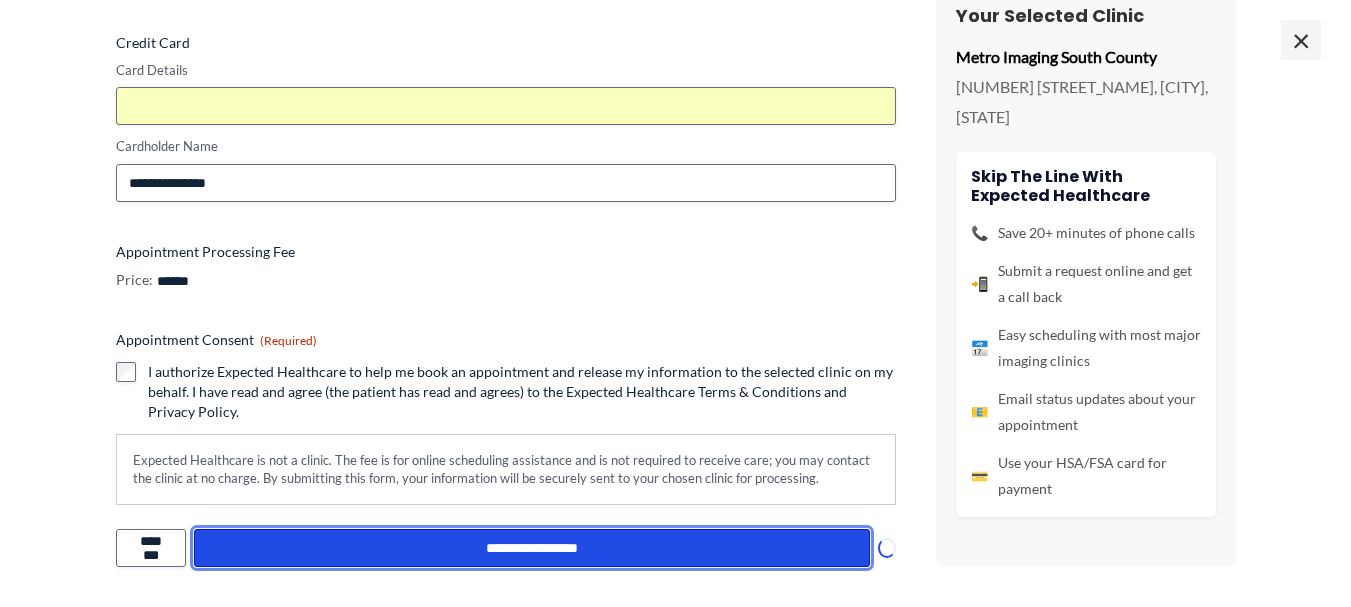 scroll, scrollTop: 783, scrollLeft: 0, axis: vertical 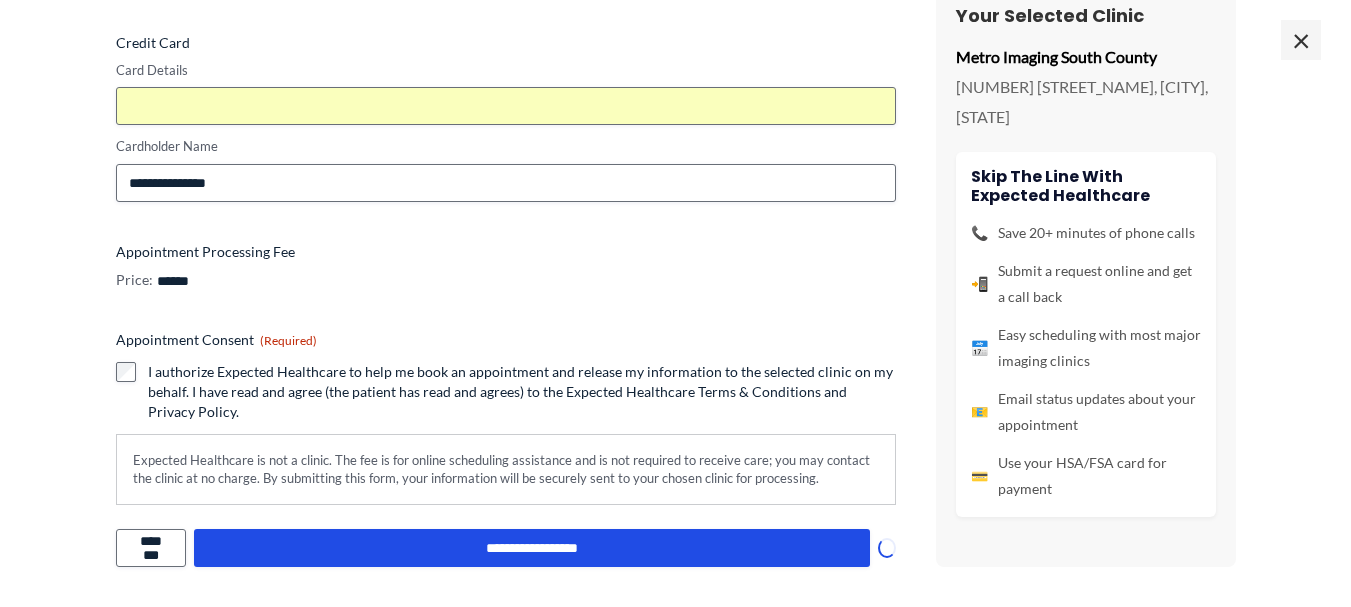 click at bounding box center (887, 547) 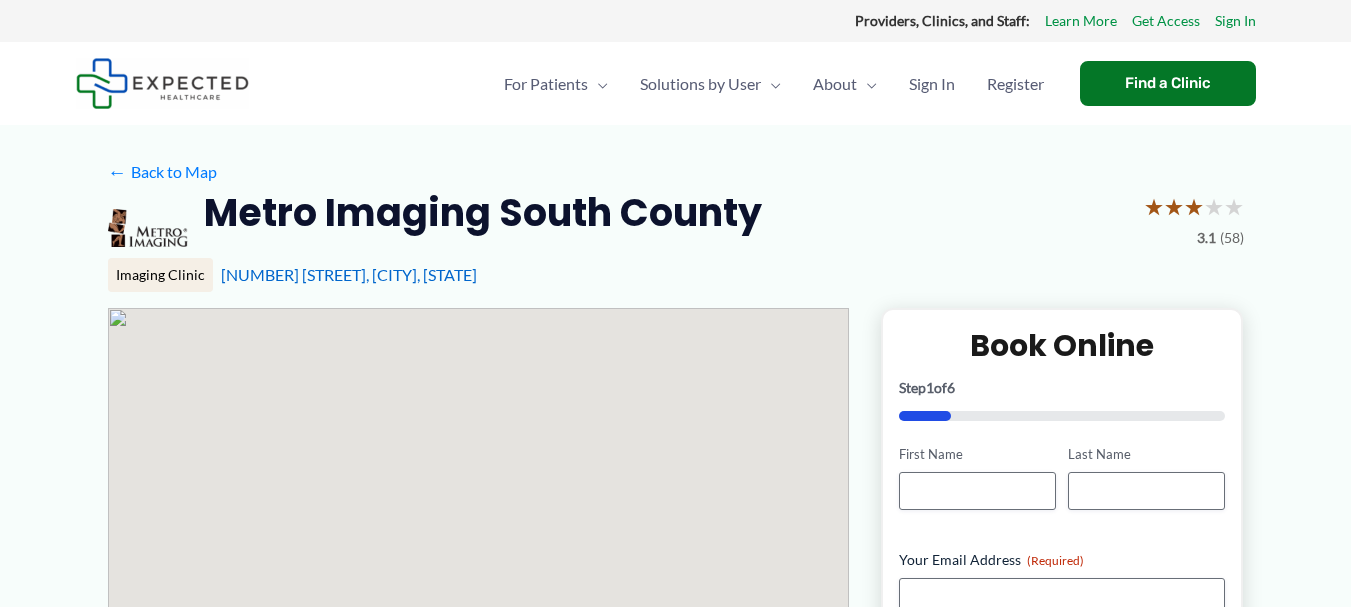 scroll, scrollTop: 2379, scrollLeft: 0, axis: vertical 